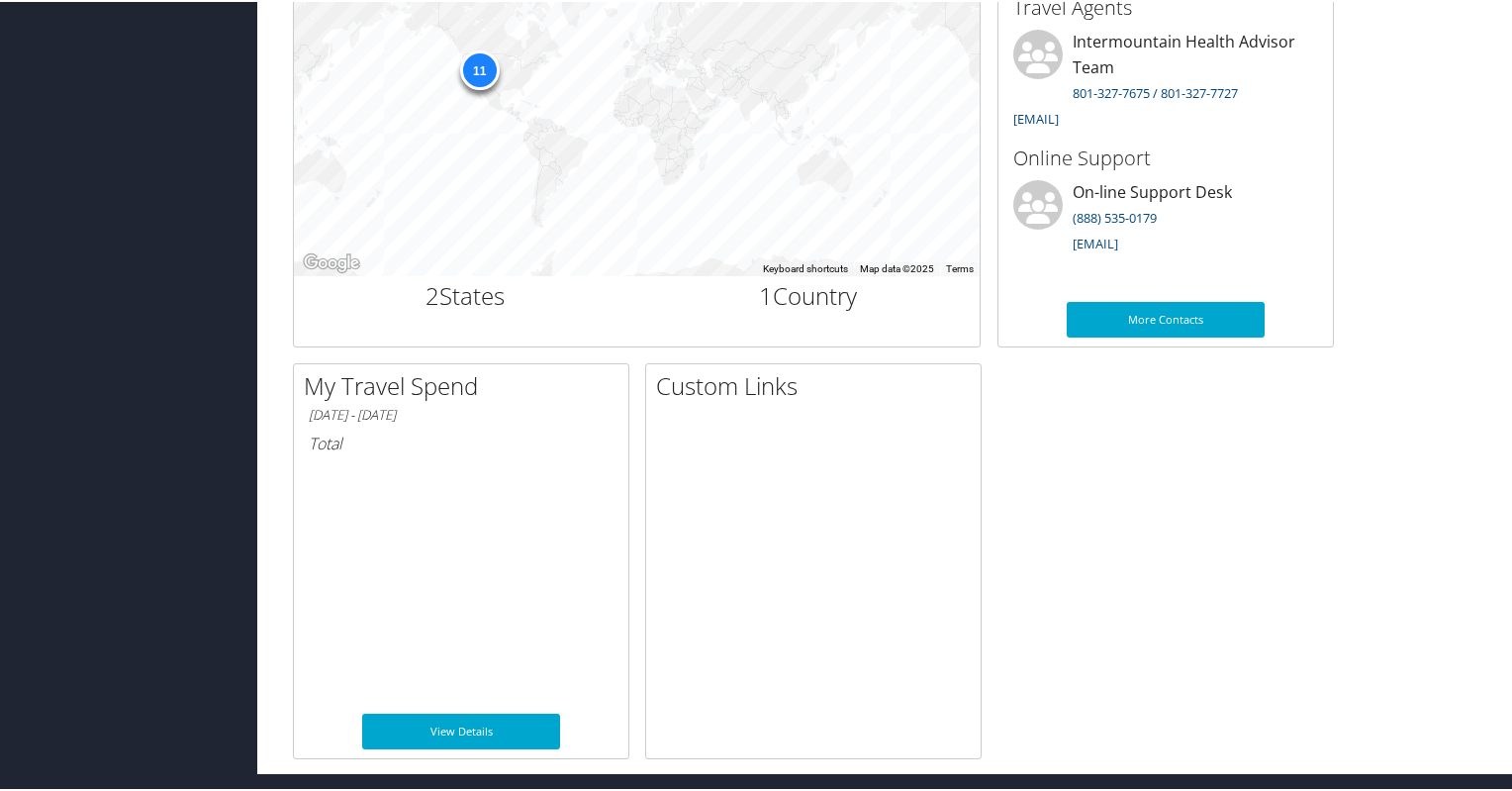 scroll, scrollTop: 0, scrollLeft: 0, axis: both 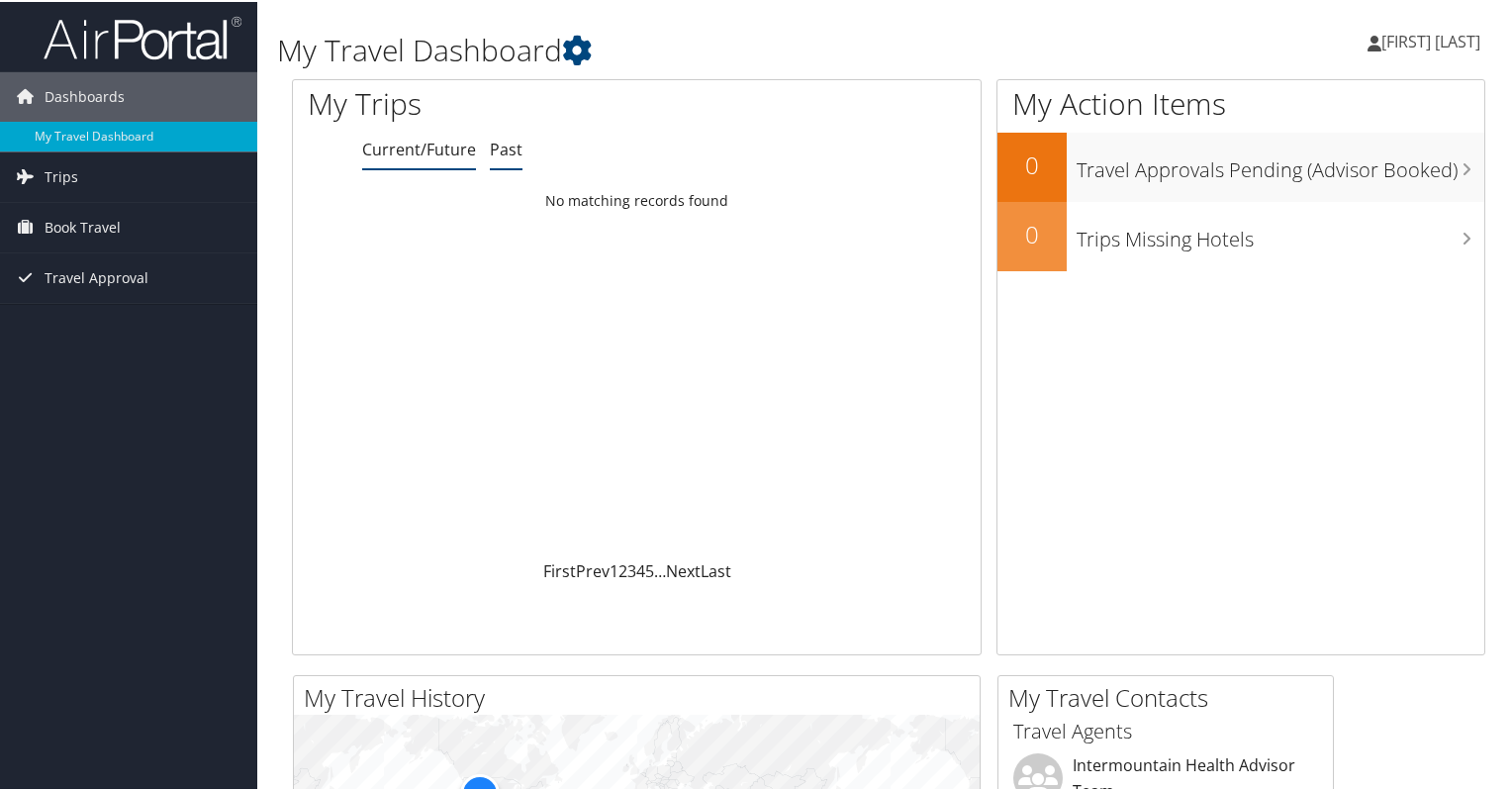 click on "Past" at bounding box center (506, 148) 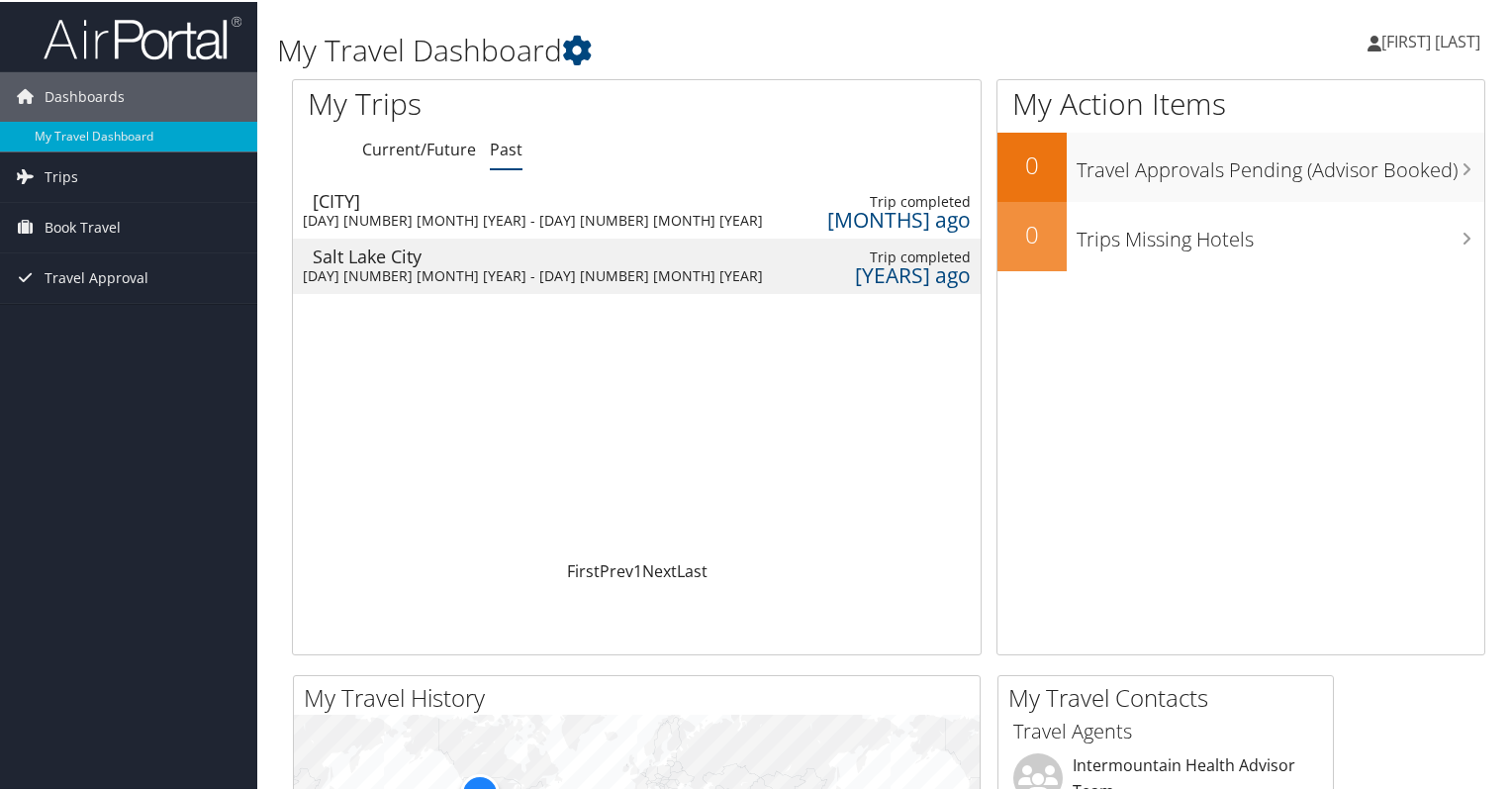 click at bounding box center (784, 264) 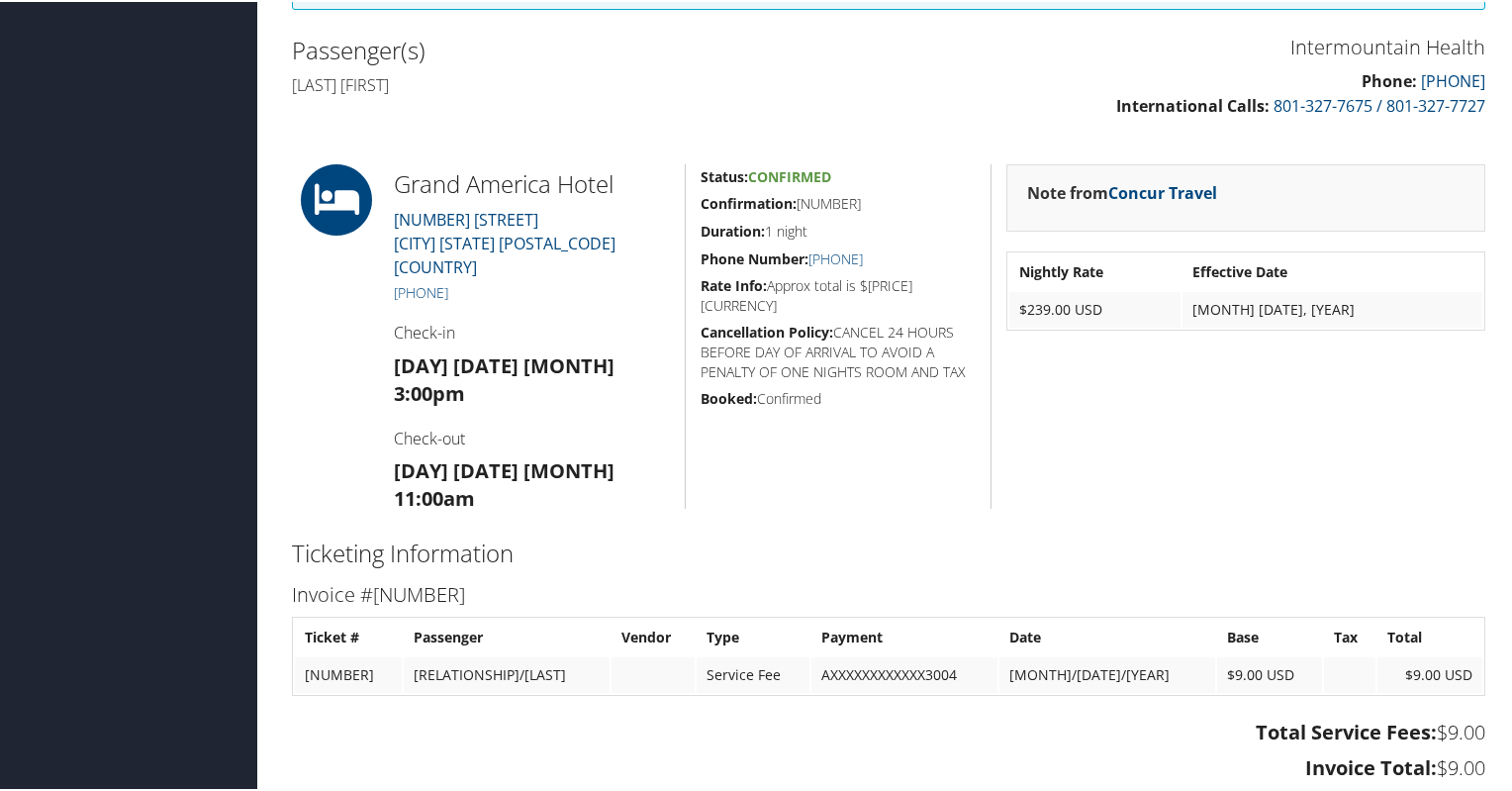 scroll, scrollTop: 0, scrollLeft: 0, axis: both 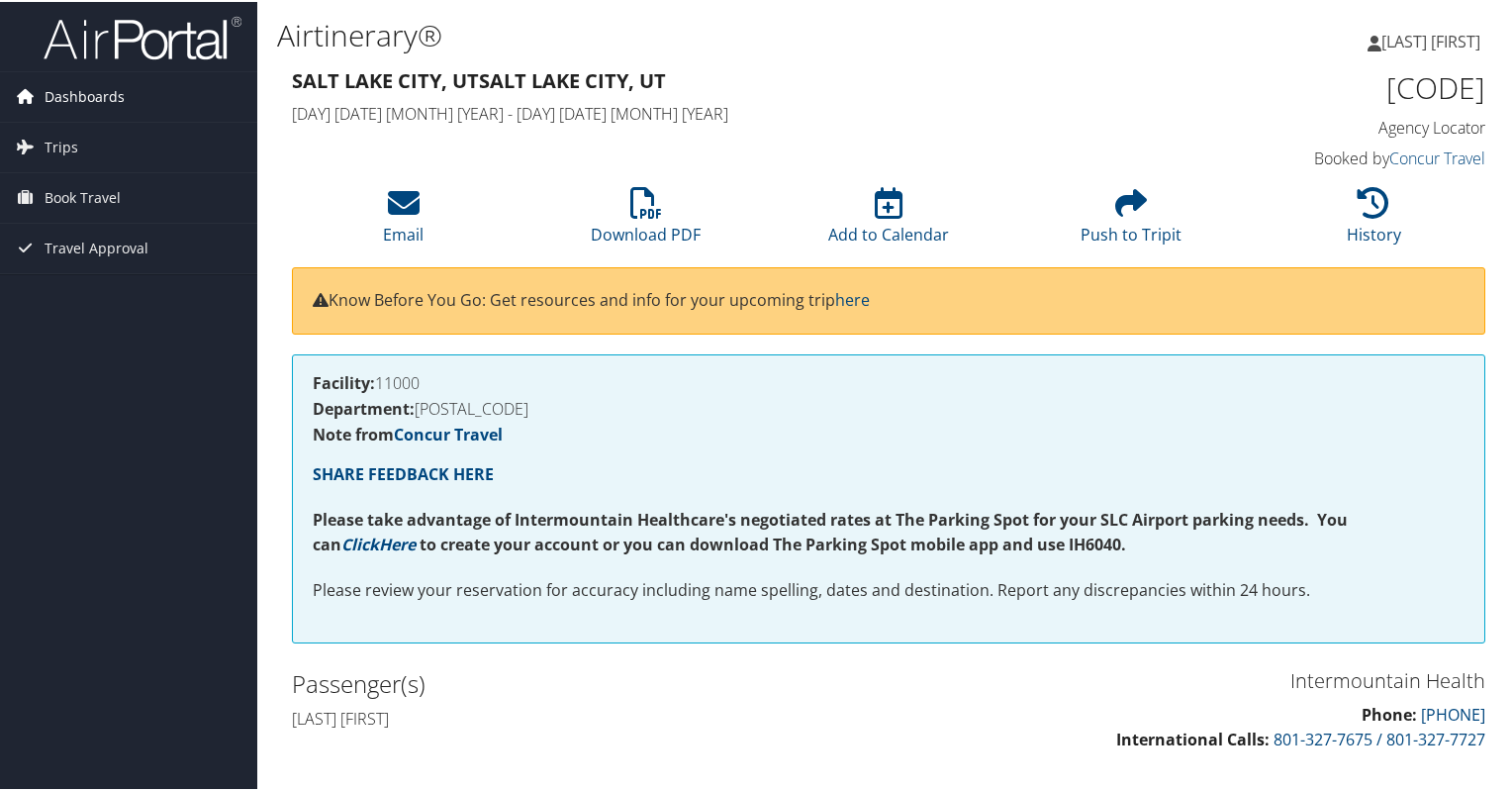 click on "Dashboards" at bounding box center (84, 95) 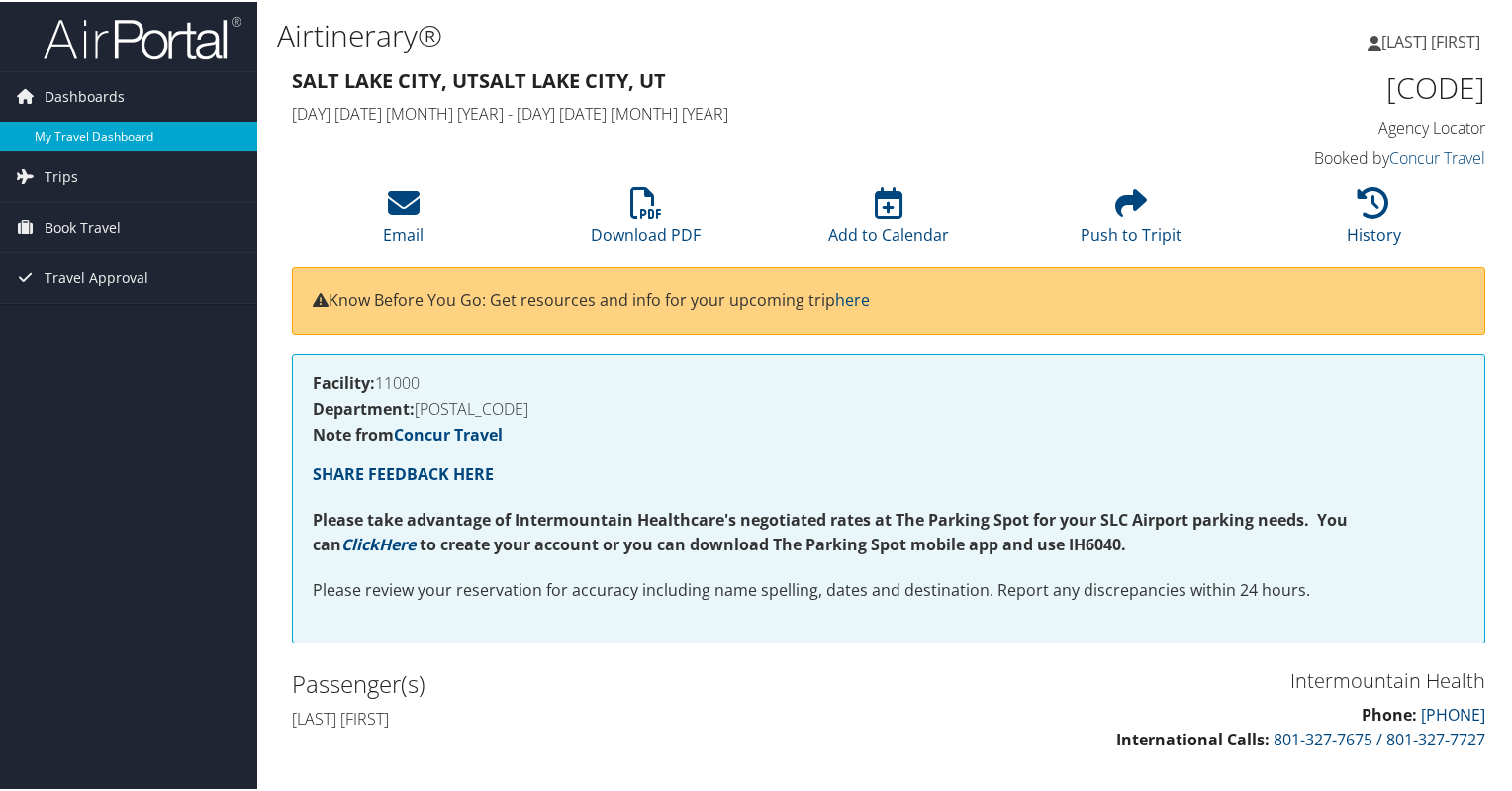 click on "My Travel Dashboard" at bounding box center (129, 135) 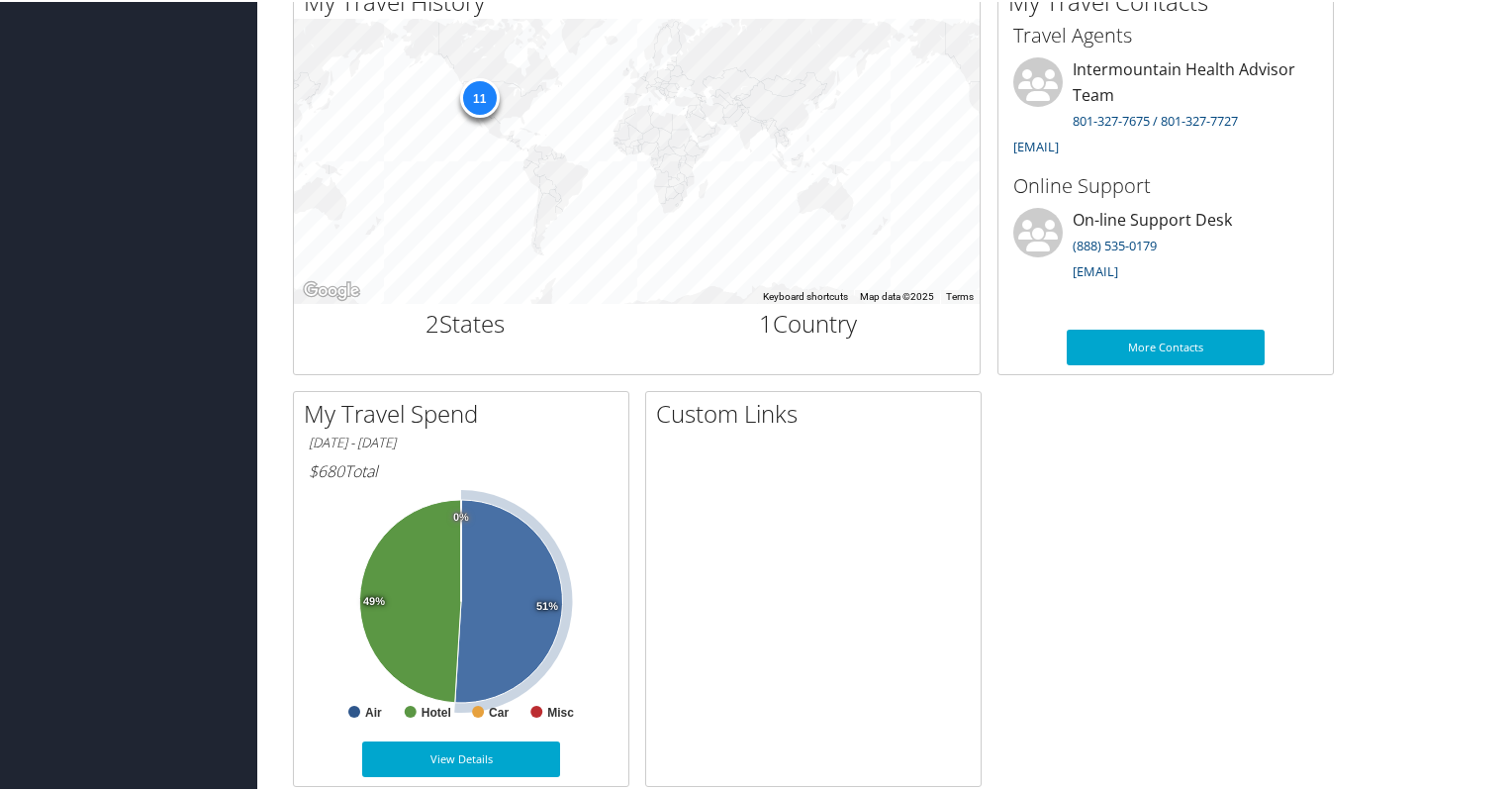 scroll, scrollTop: 724, scrollLeft: 0, axis: vertical 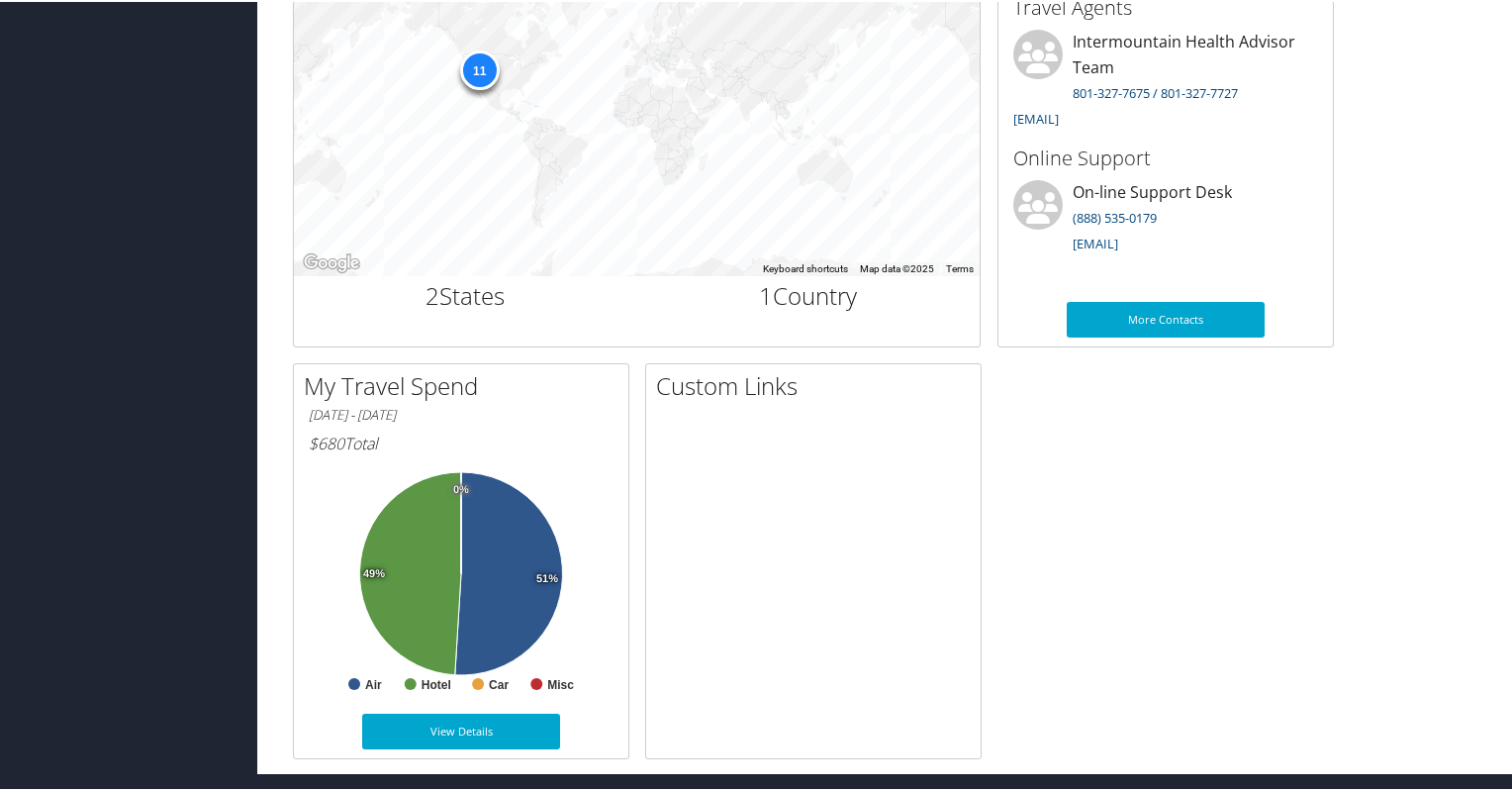 click on "[FIRST] [LAST]
[FIRST] [LAST]" at bounding box center [760, 24] 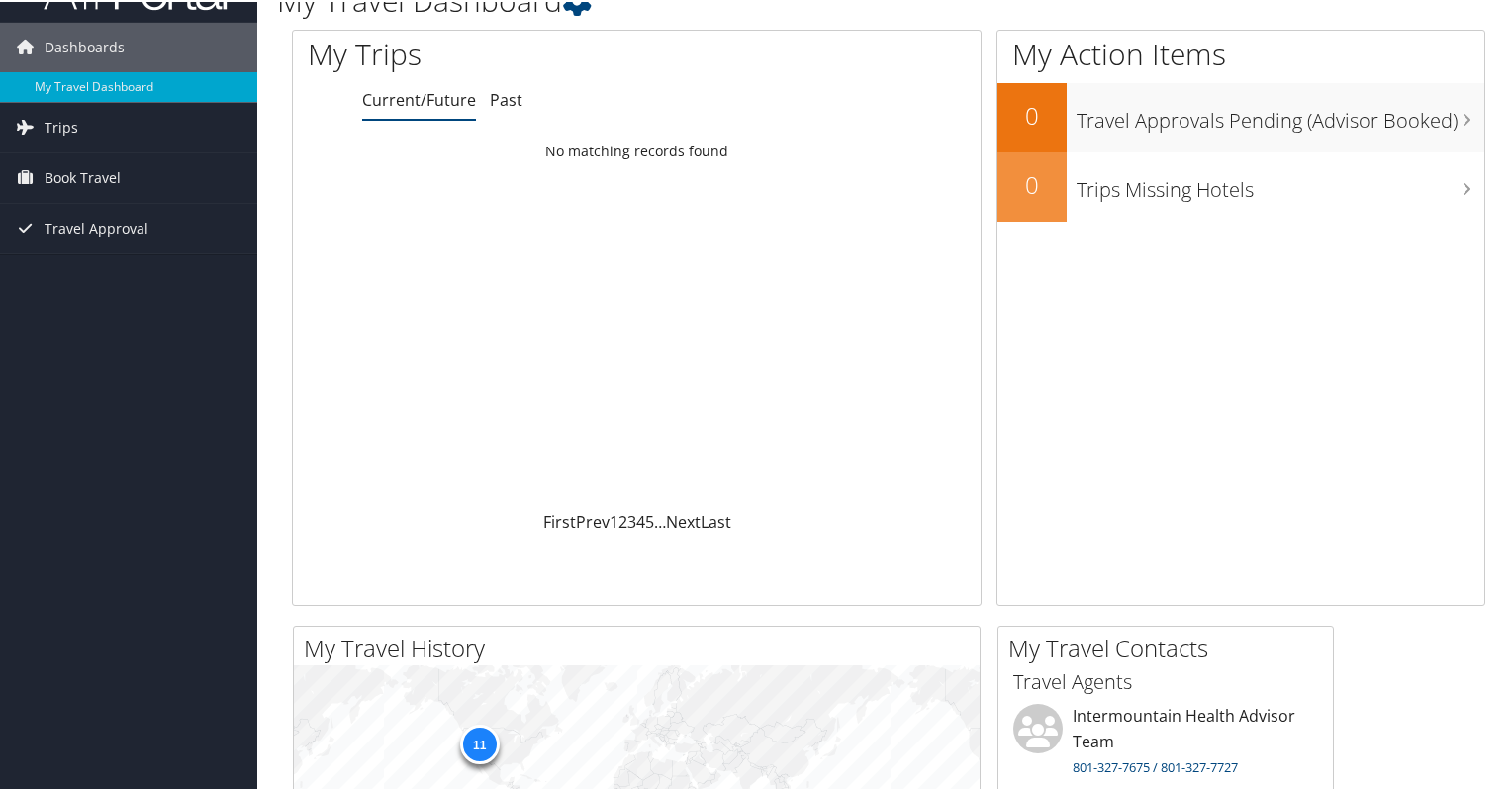 scroll, scrollTop: 0, scrollLeft: 0, axis: both 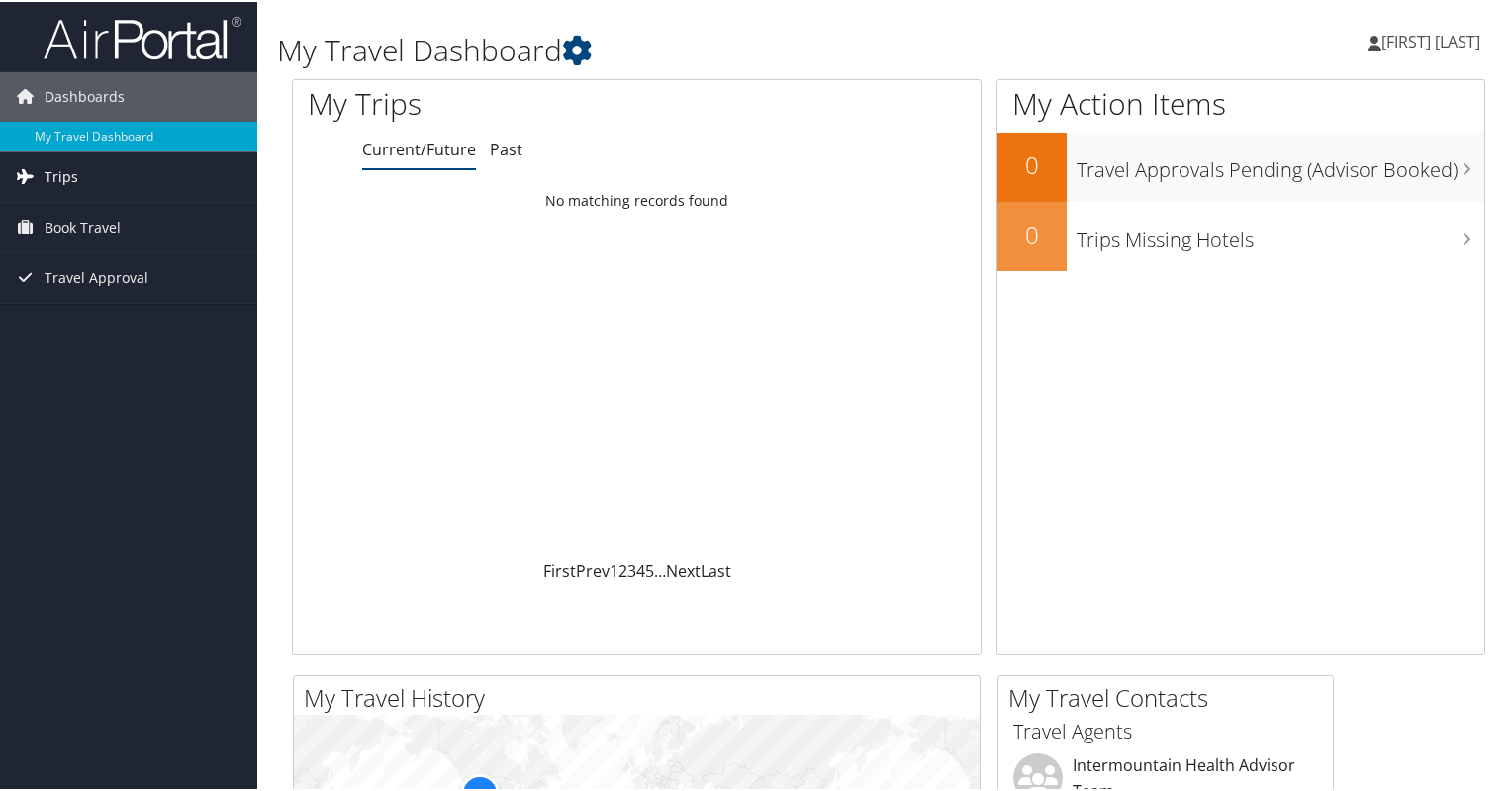 click on "Trips" at bounding box center [61, 175] 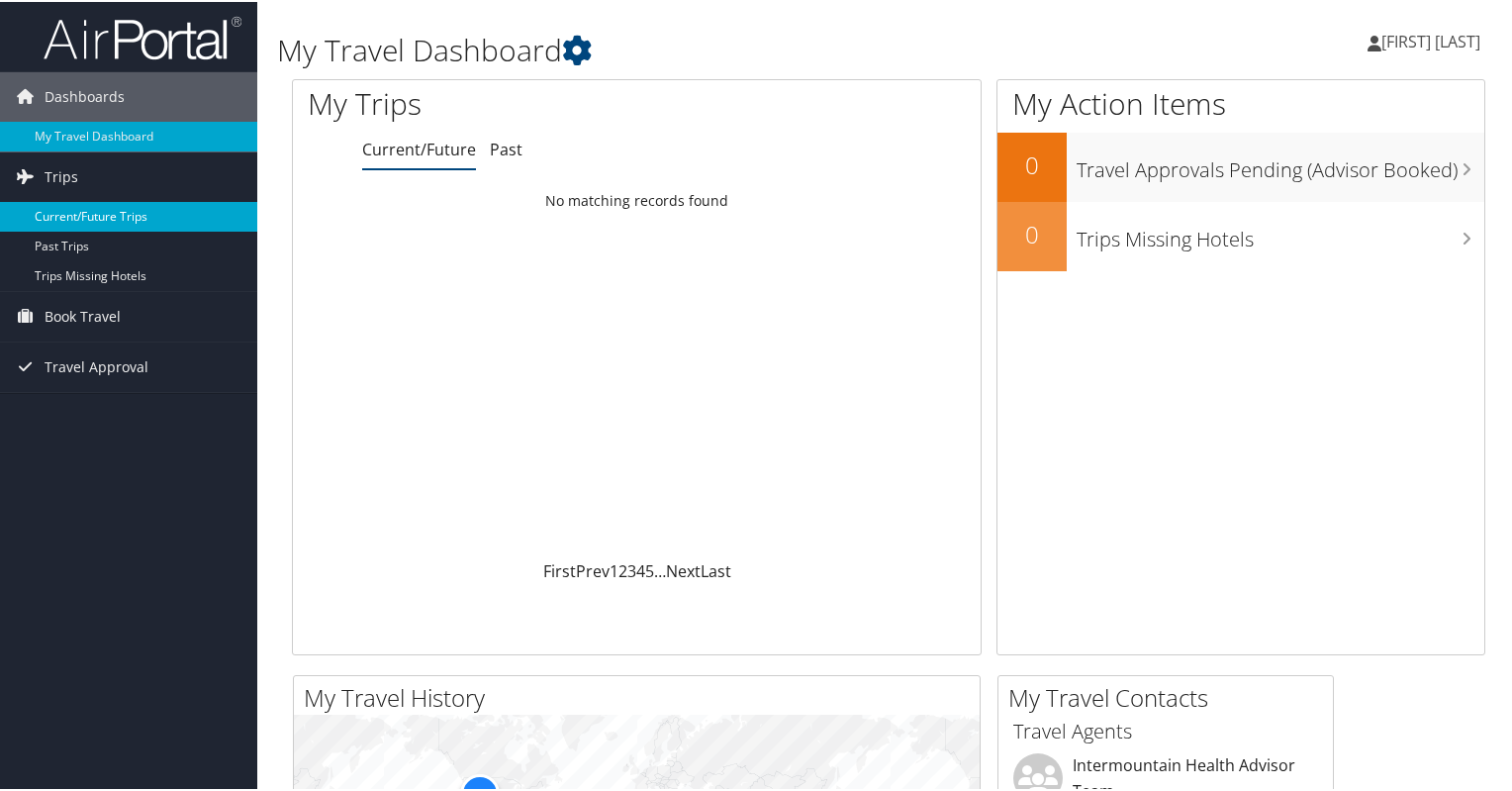 click on "Current/Future Trips" at bounding box center (129, 215) 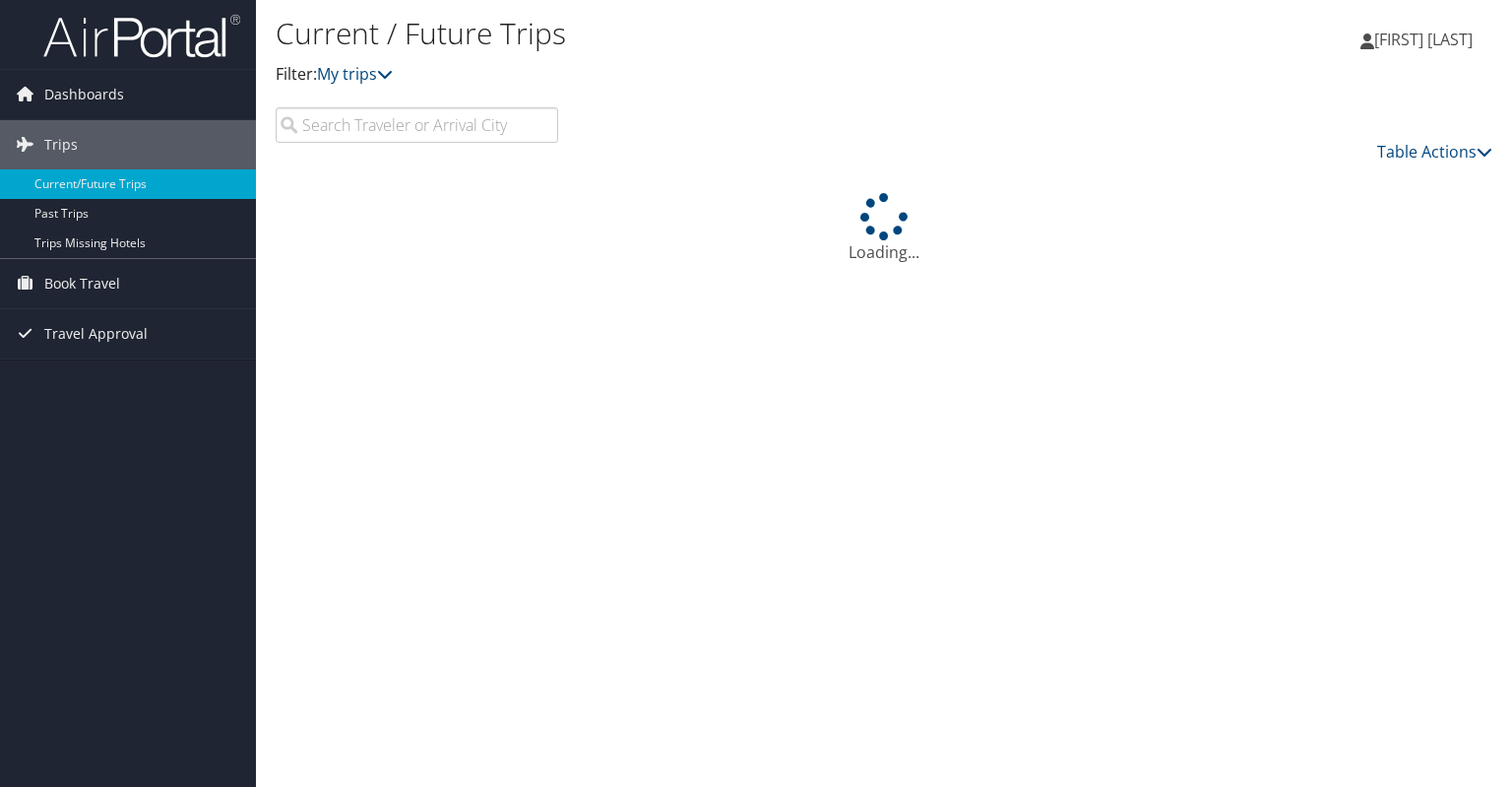 scroll, scrollTop: 0, scrollLeft: 0, axis: both 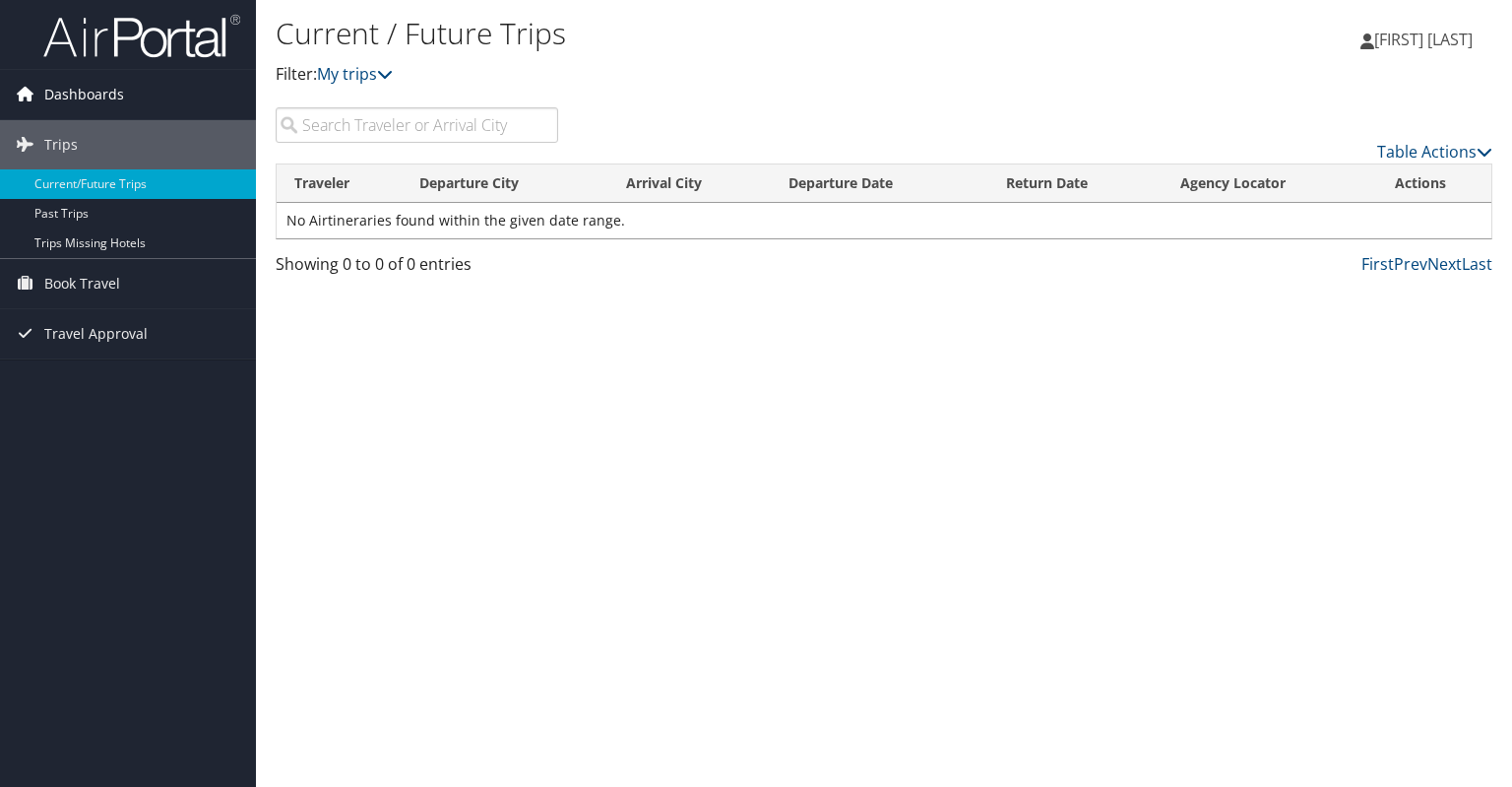 click on "Dashboards" at bounding box center [84, 95] 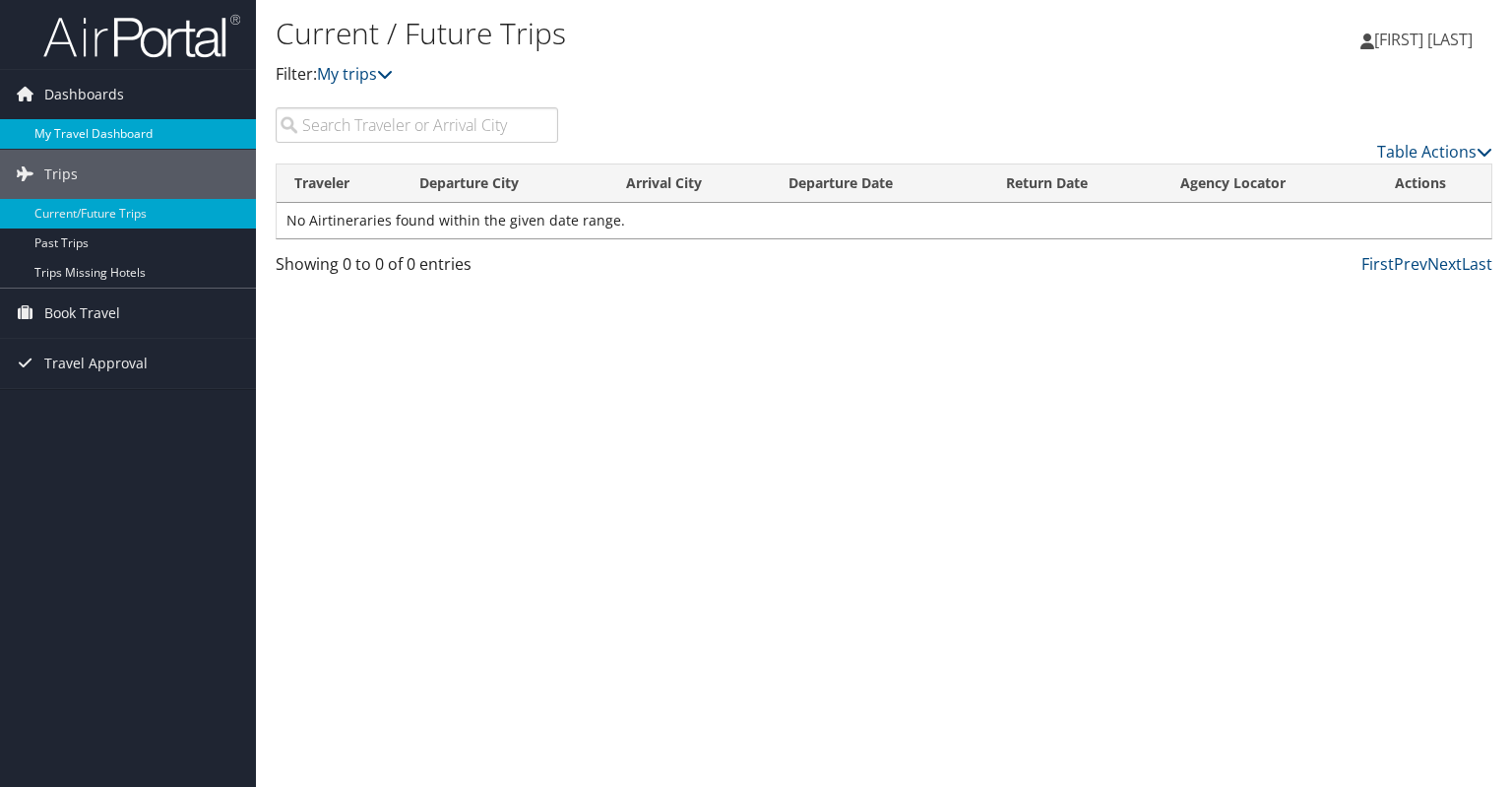 click on "My Travel Dashboard" at bounding box center [128, 134] 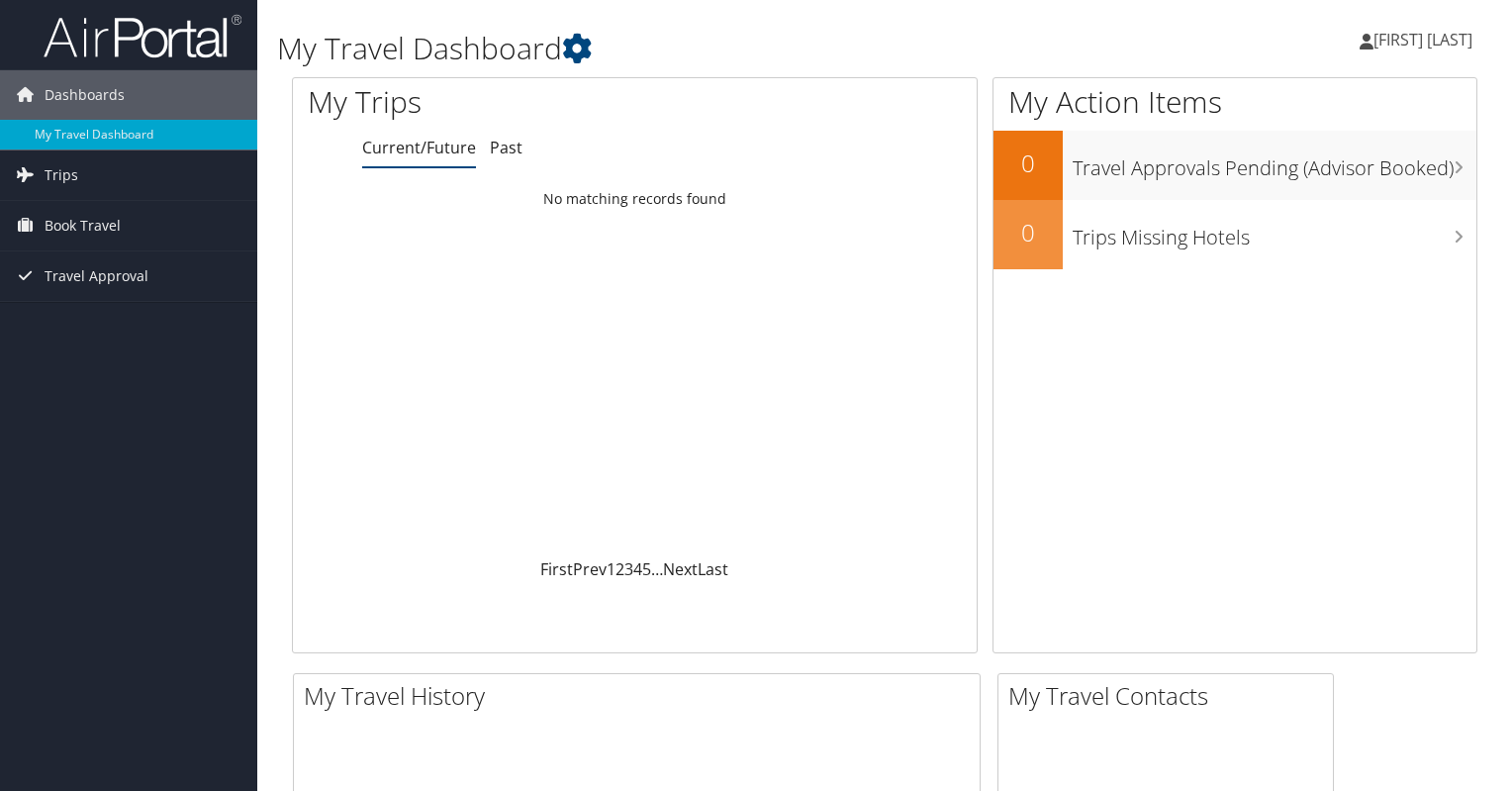 scroll, scrollTop: 0, scrollLeft: 0, axis: both 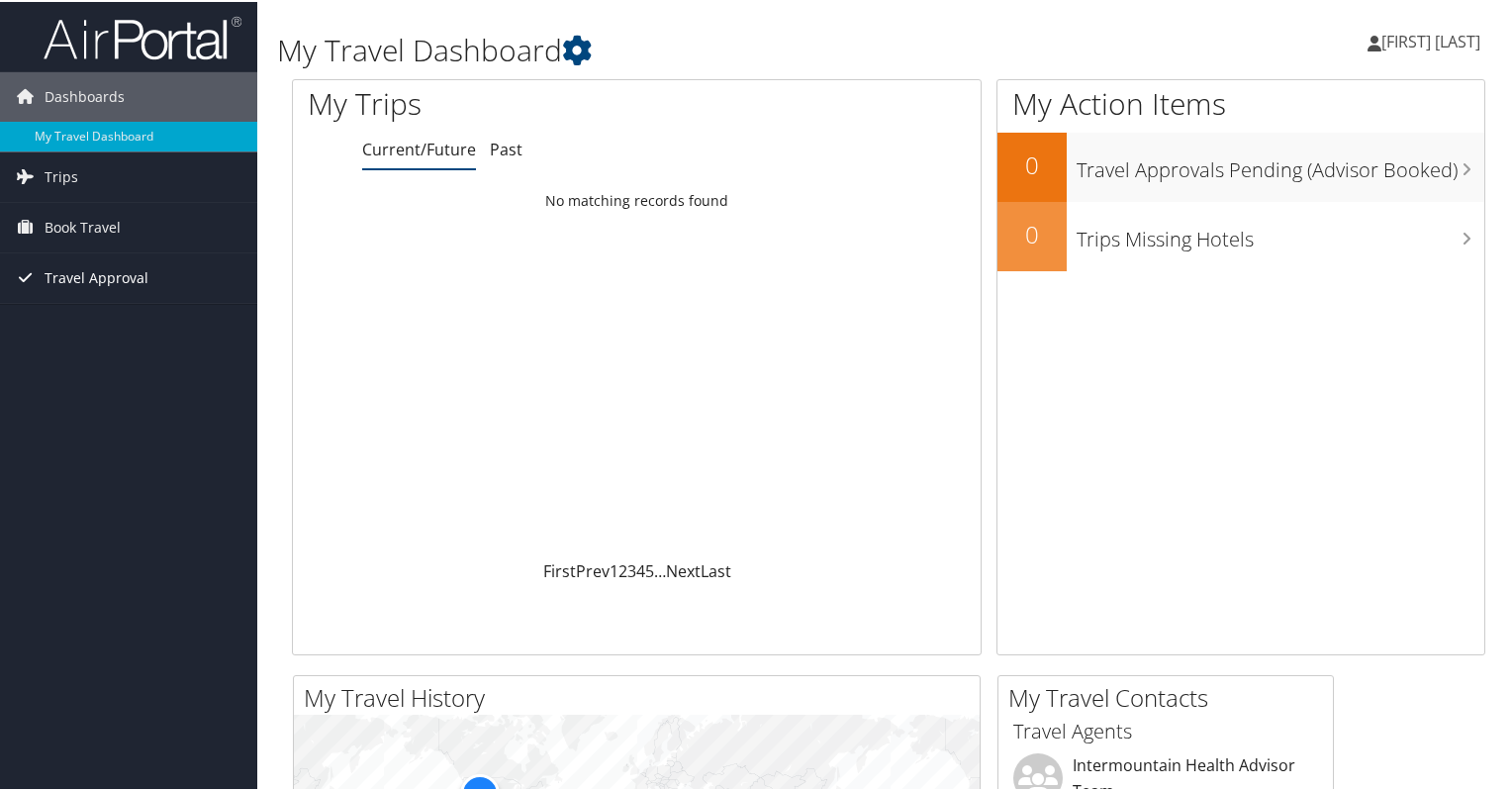 click on "Travel Approval" at bounding box center [96, 276] 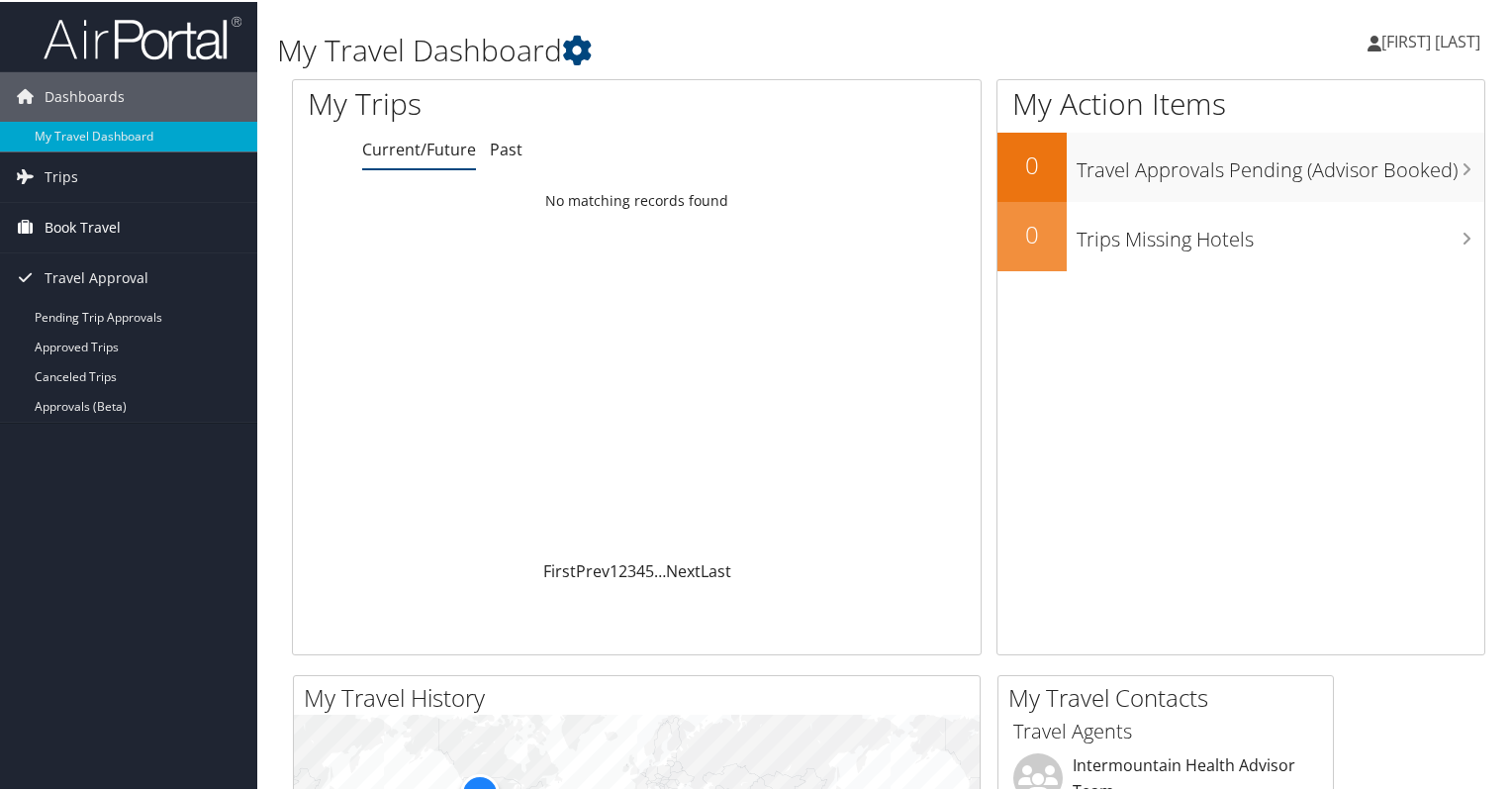 click on "Book Travel" at bounding box center (82, 226) 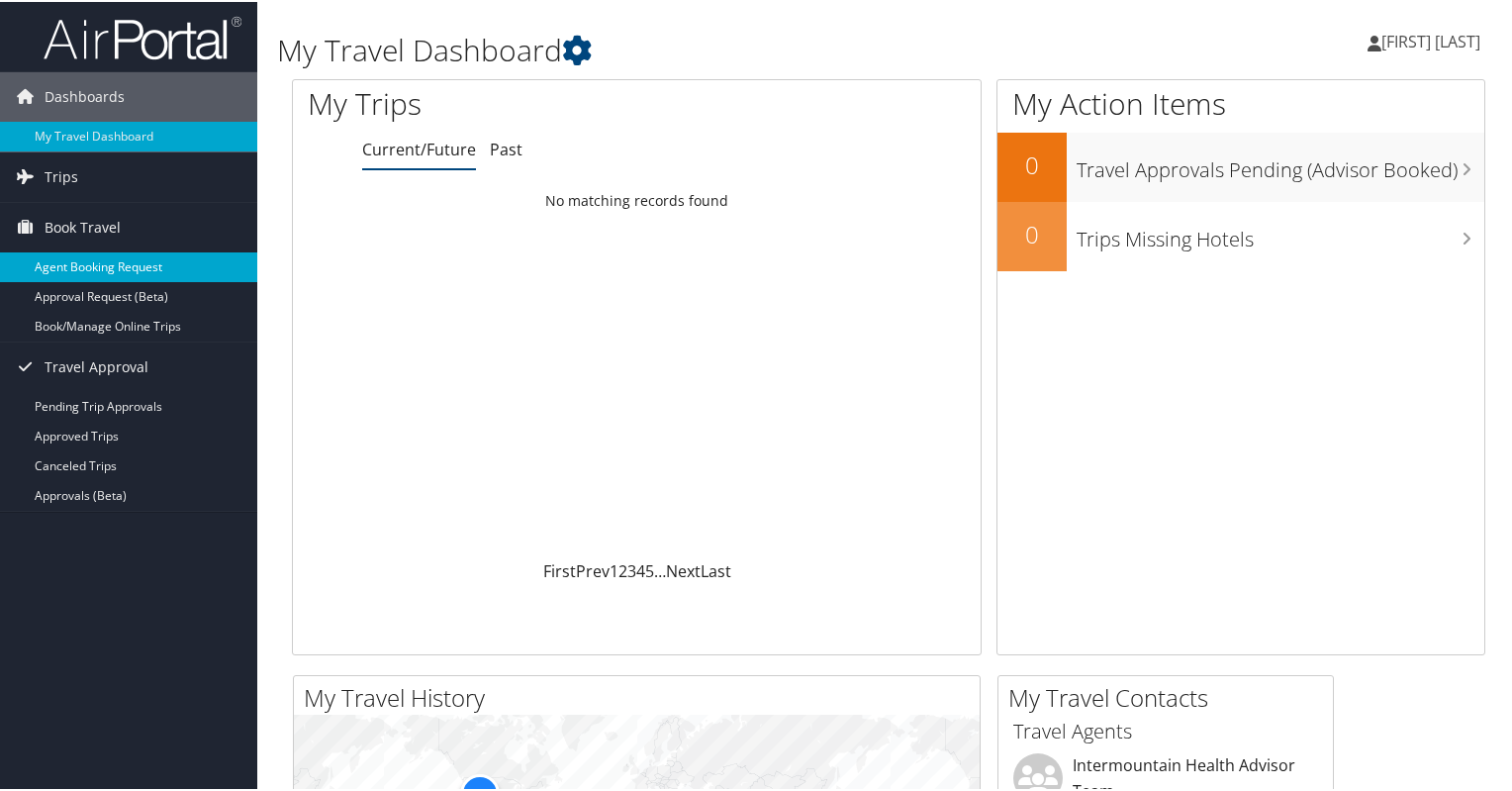 click on "Agent Booking Request" at bounding box center (129, 265) 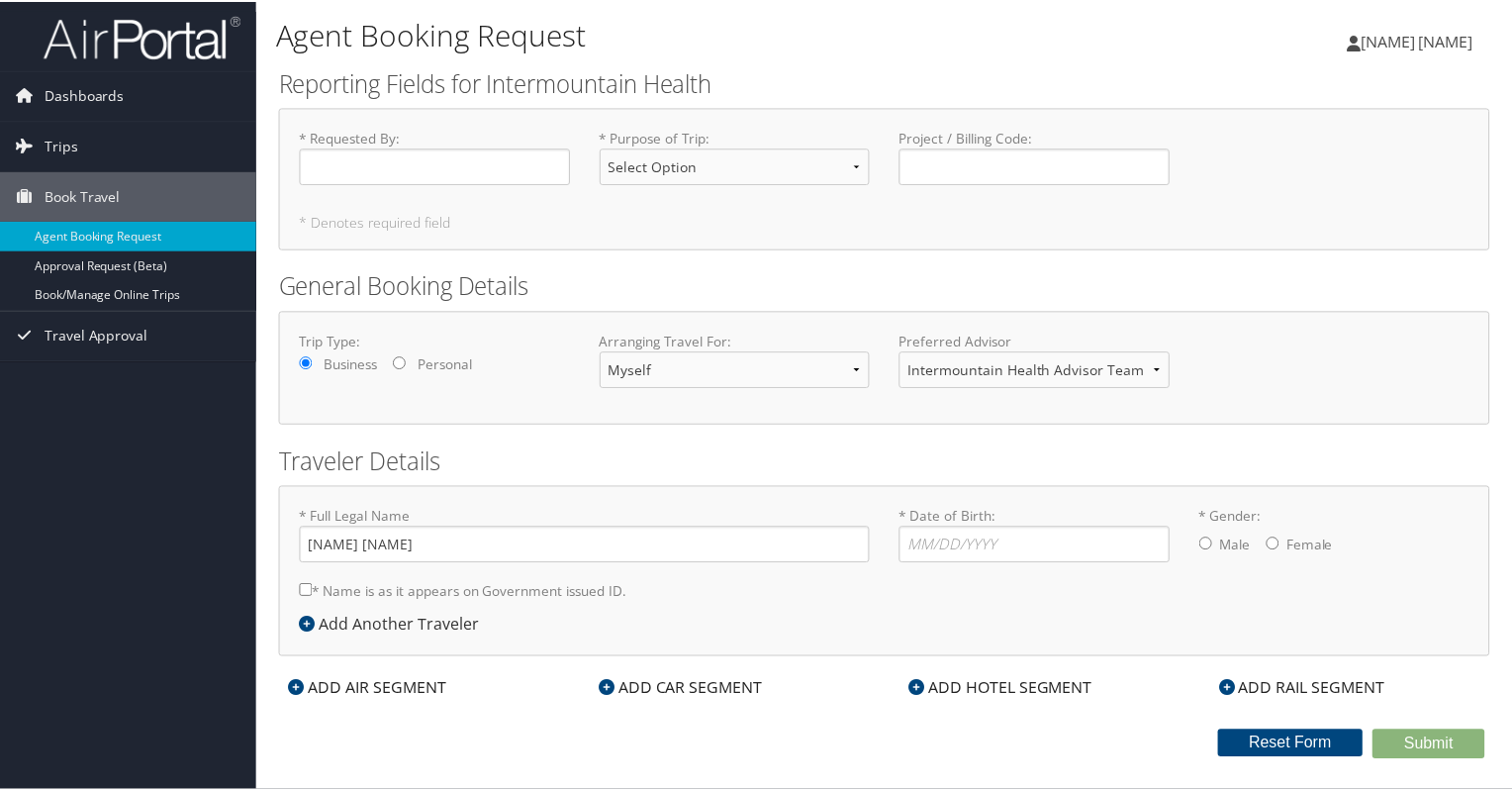 scroll, scrollTop: 0, scrollLeft: 0, axis: both 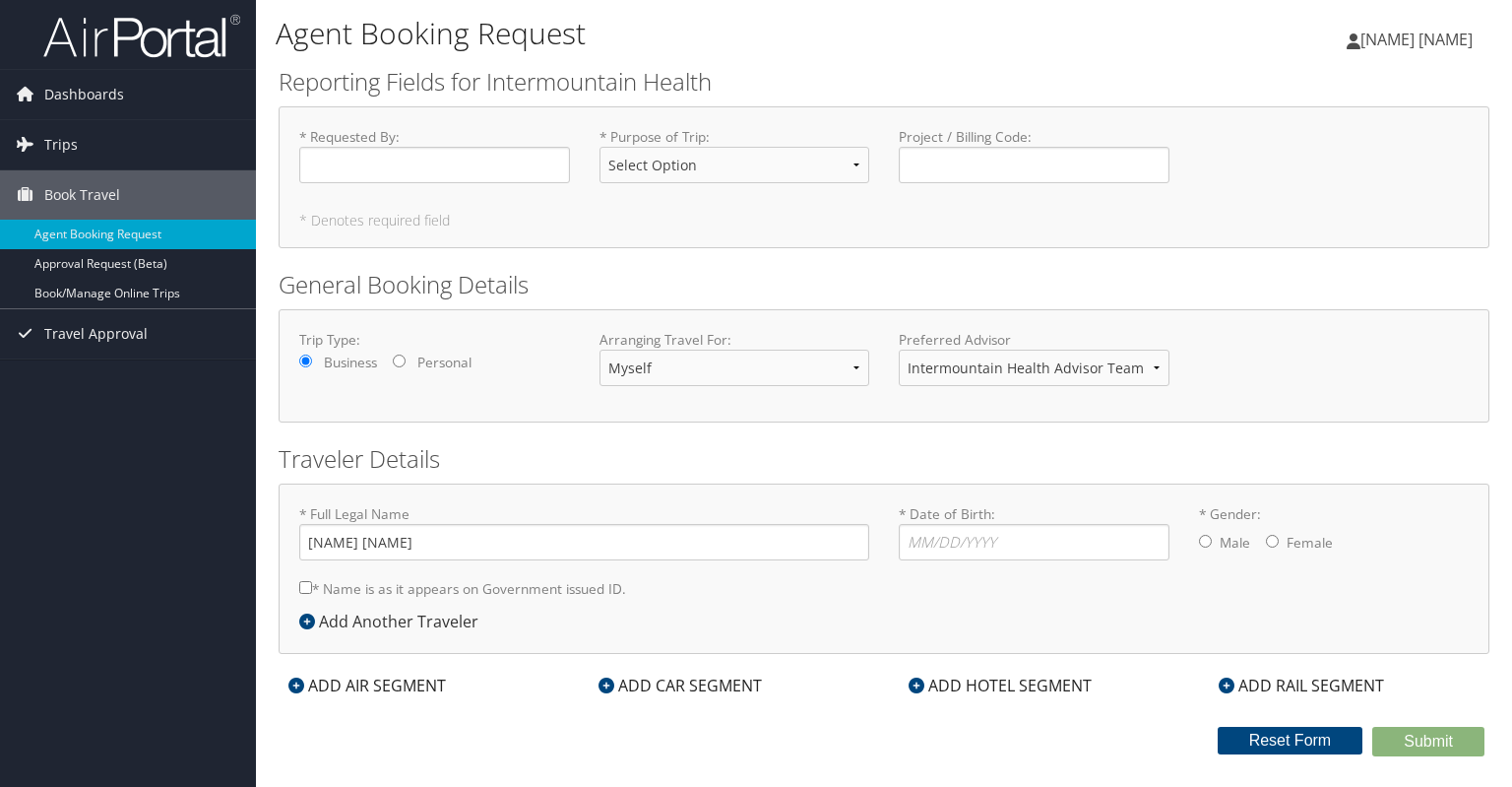 click on "Agent Booking Request
Stuart Child
Stuart Child
My Settings
Travel Agency Contacts
View Travel Profile
Give Feedback
No Yes" at bounding box center (884, 393) 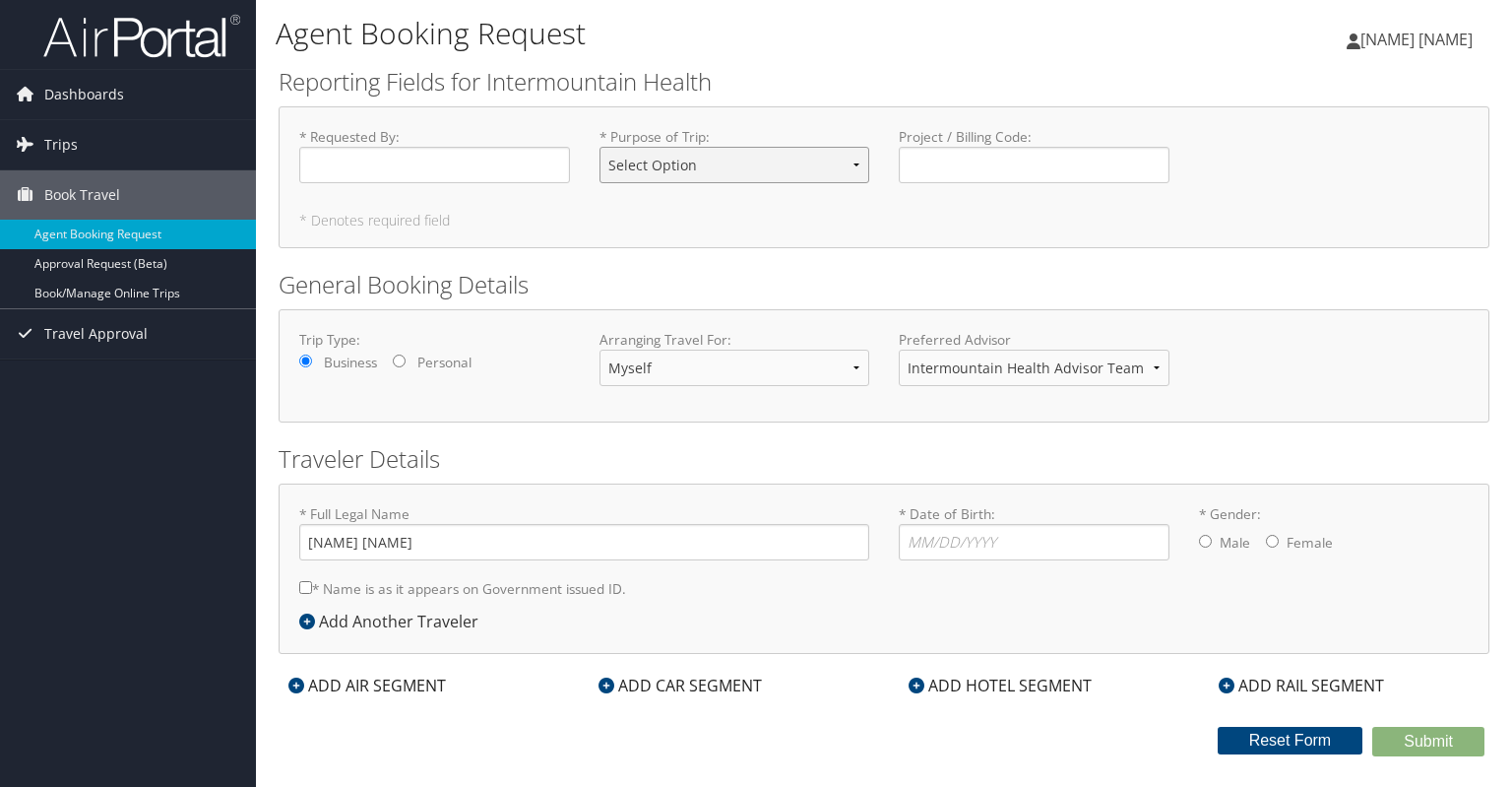 click on "Select Option 3rd Party Reimbursable Business CME Conf or Education Groups Personal Recruiting" at bounding box center [734, 164] 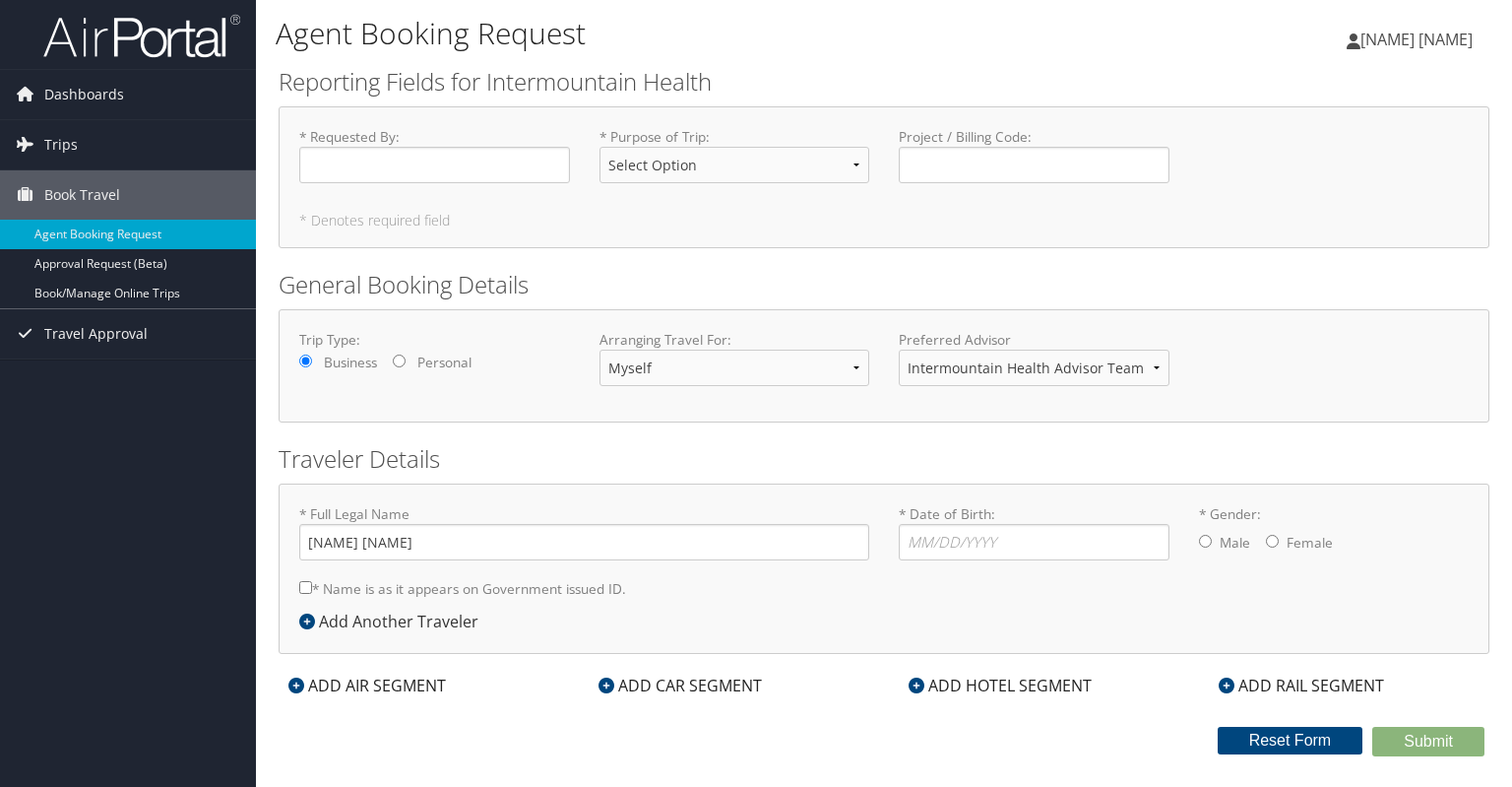 click on "Agent Booking Request" at bounding box center [681, 33] 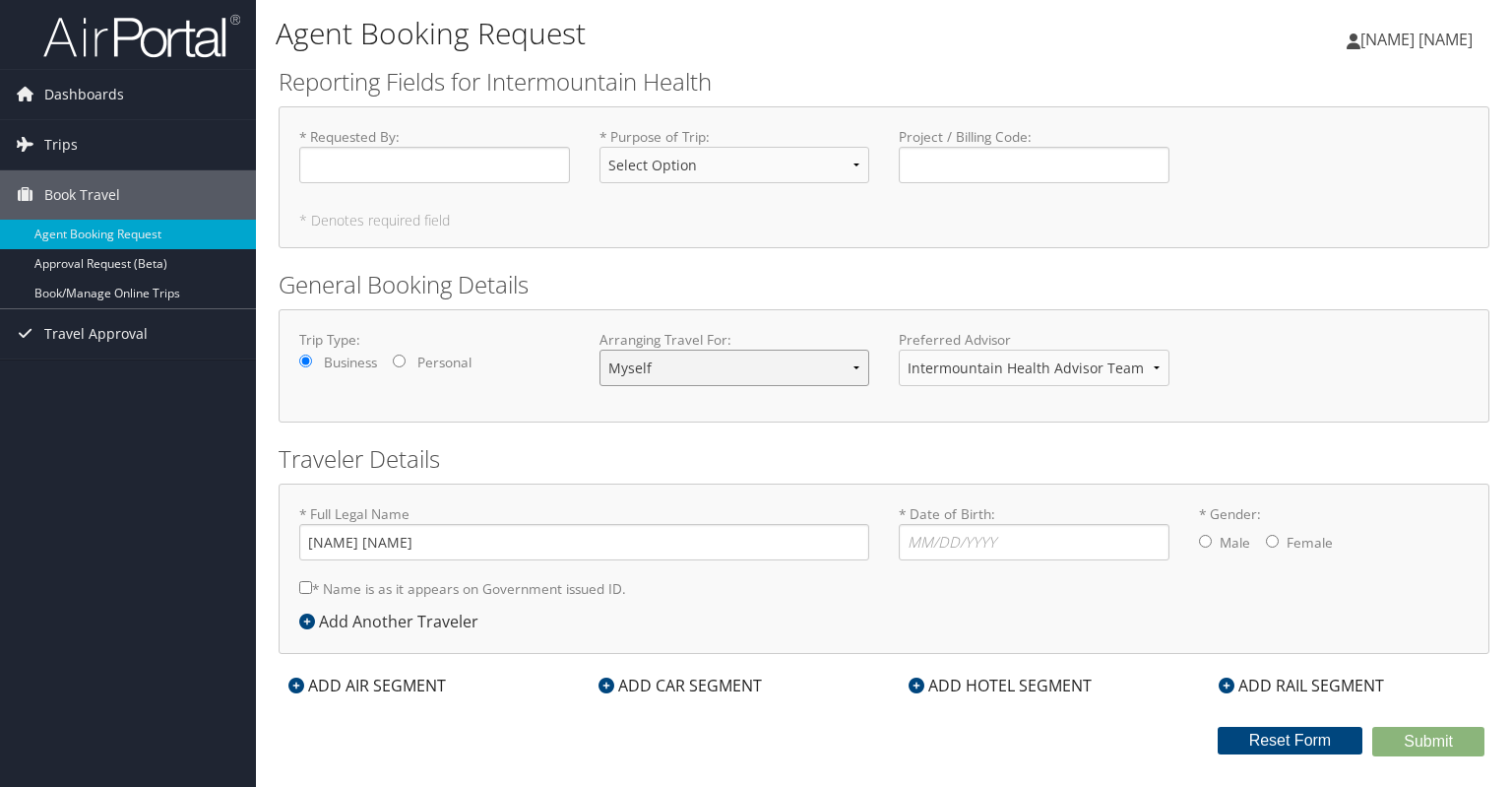 click on "Myself Another Traveler Guest Traveler" at bounding box center (734, 367) 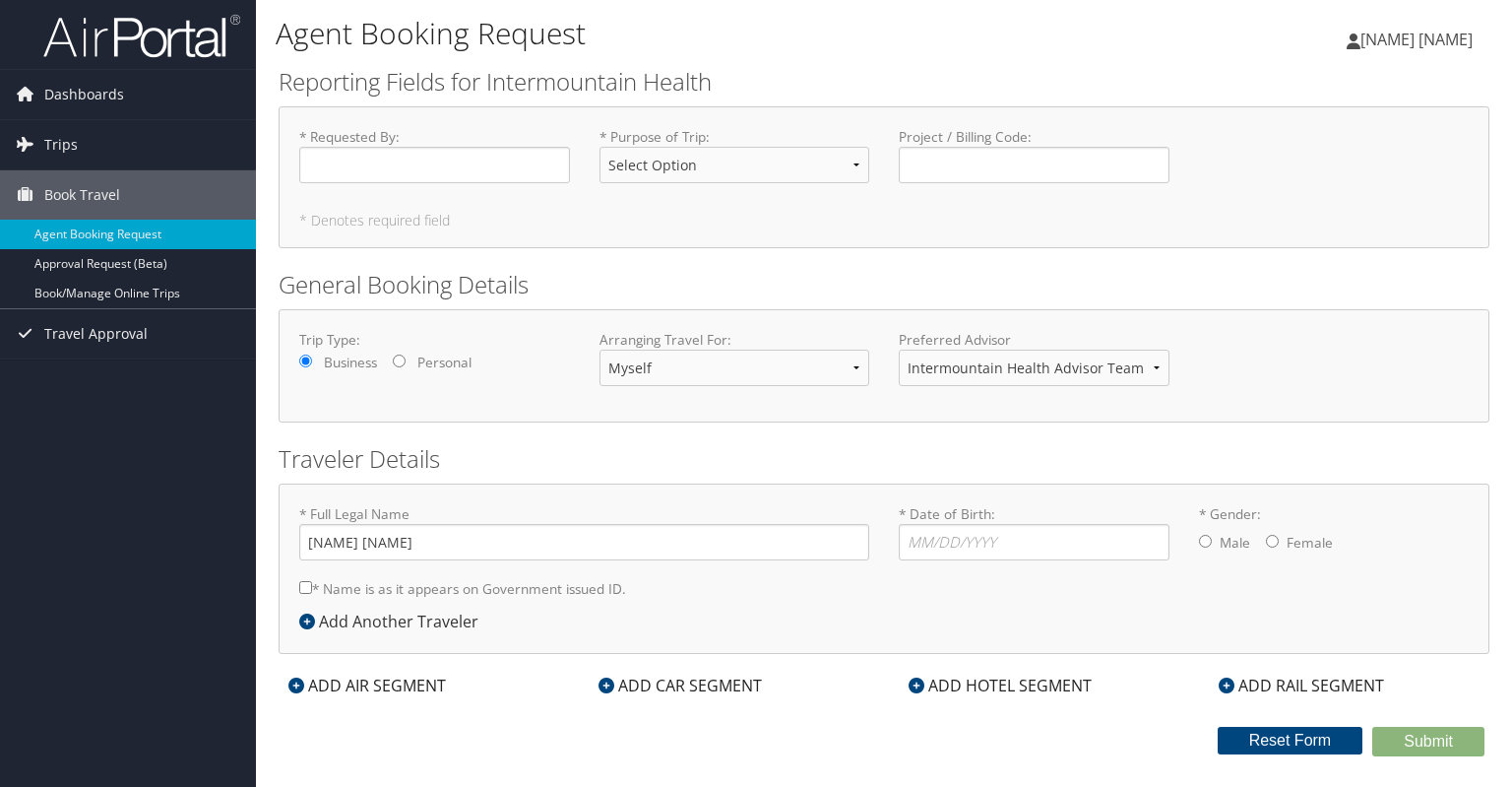 click on "General Booking Details" at bounding box center [884, 285] 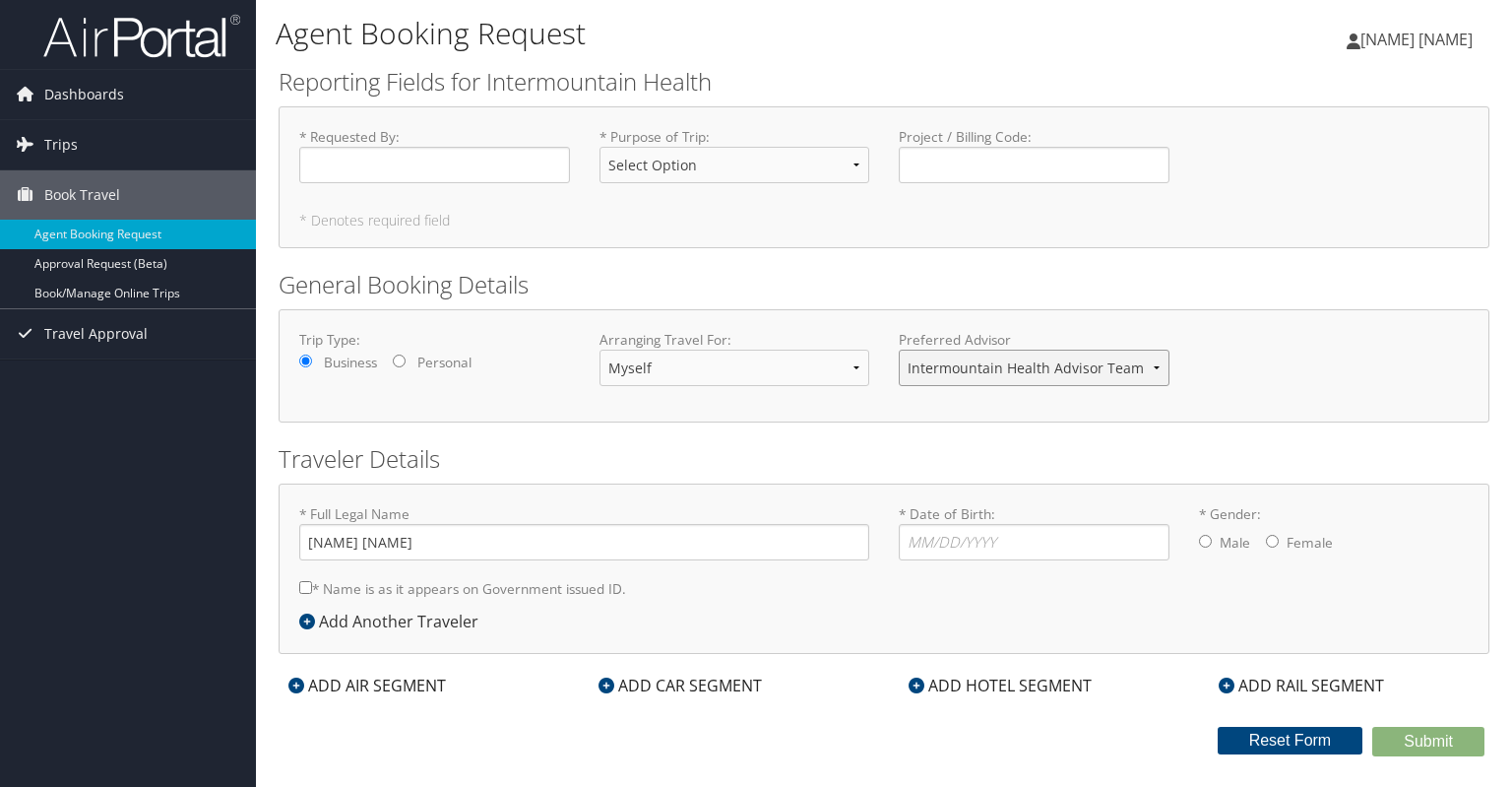 click on "Intermountain Health Advisor Team" at bounding box center (1034, 367) 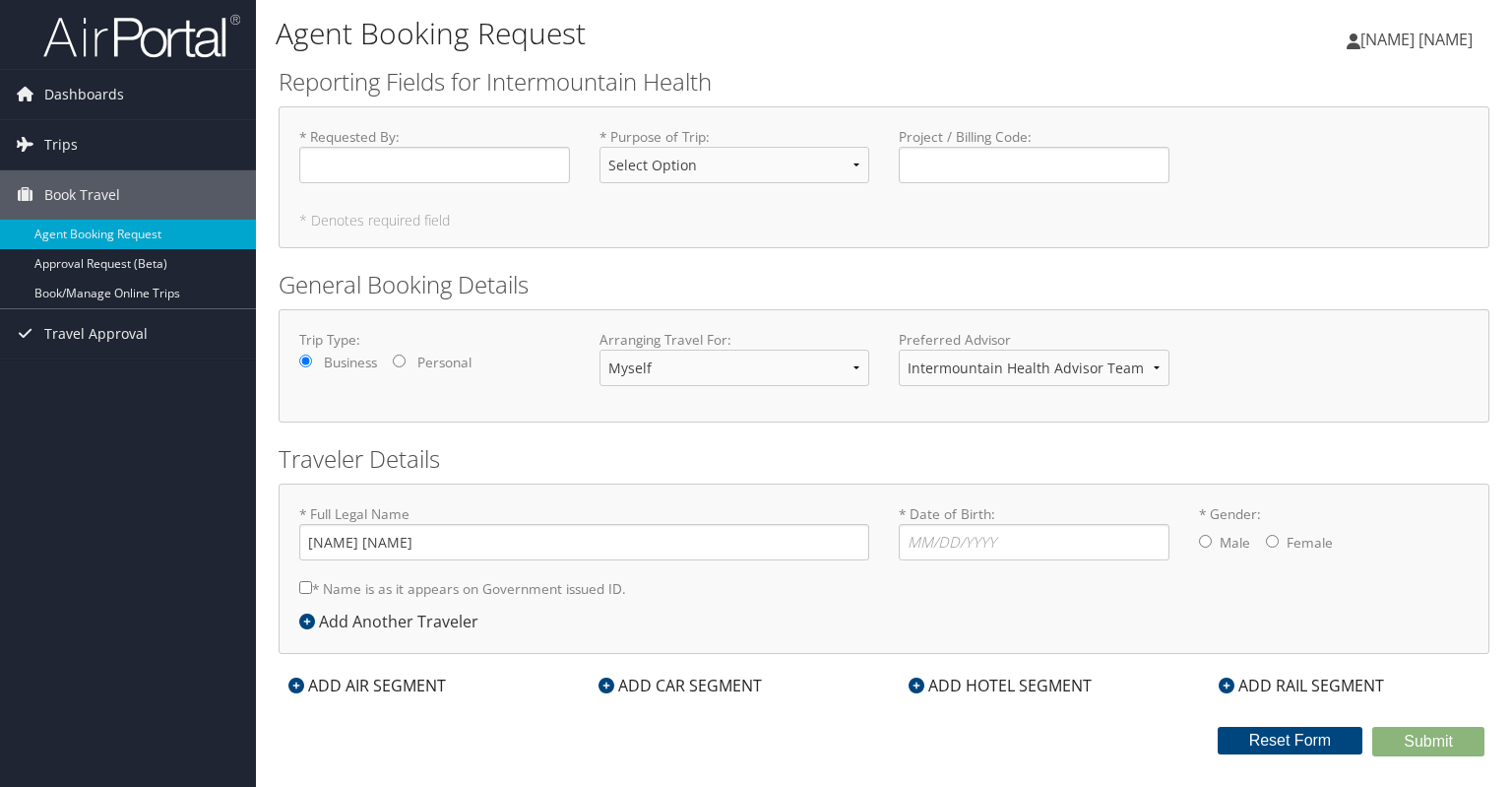 click on "General Booking Details" at bounding box center (884, 285) 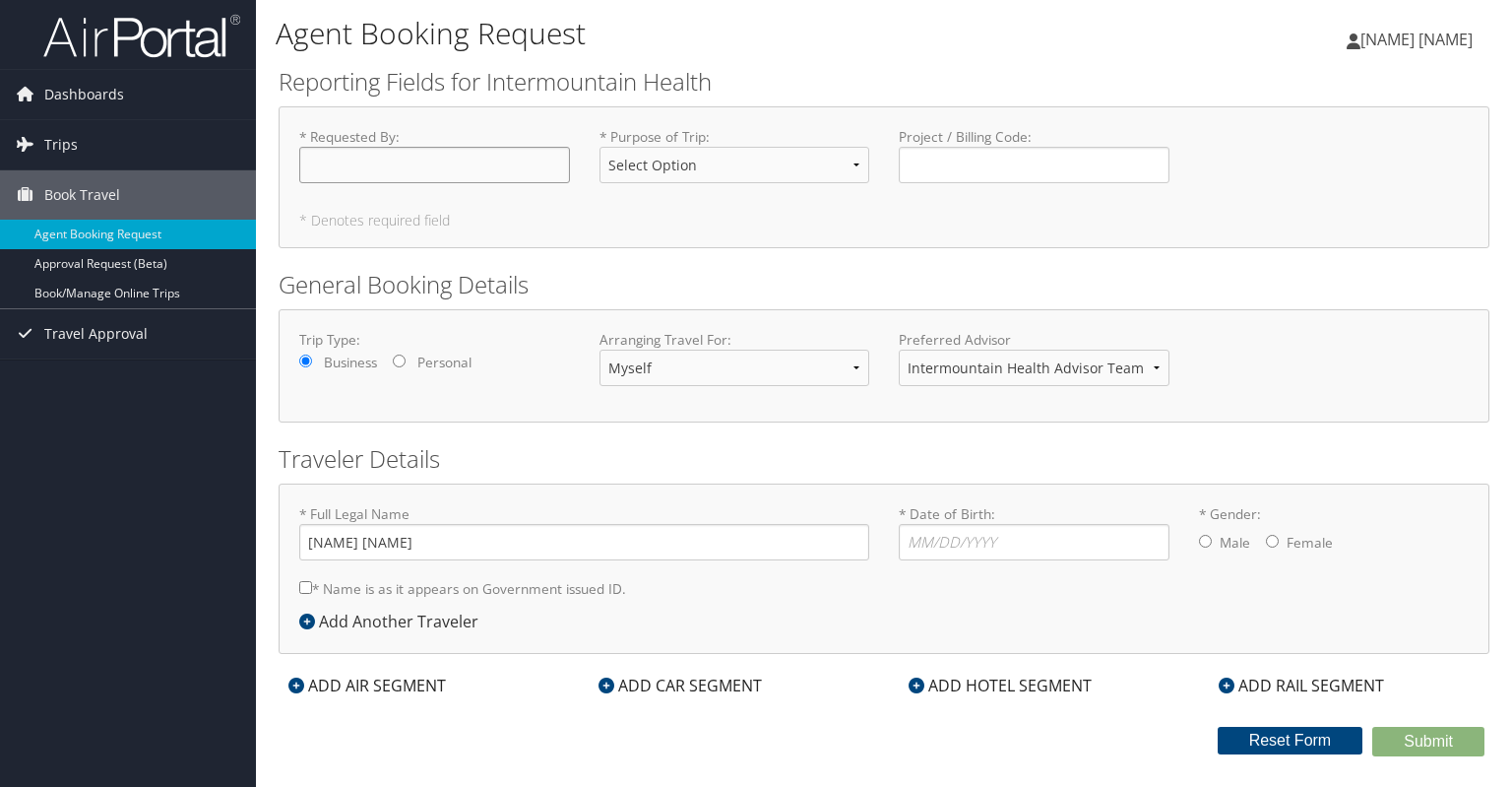 click on "*   Requested By : Required" at bounding box center (434, 164) 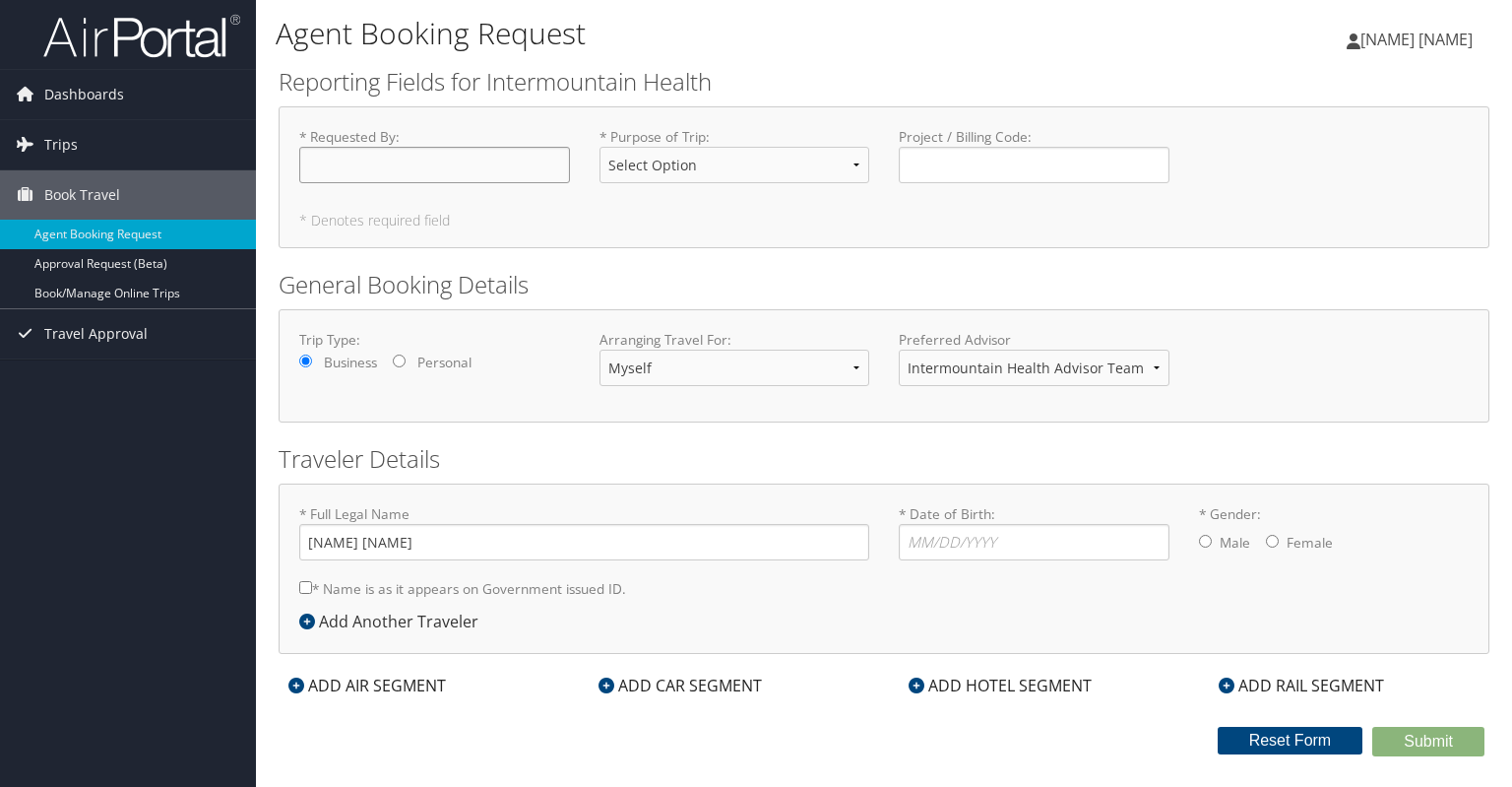 click on "*   Requested By : Required" at bounding box center [434, 164] 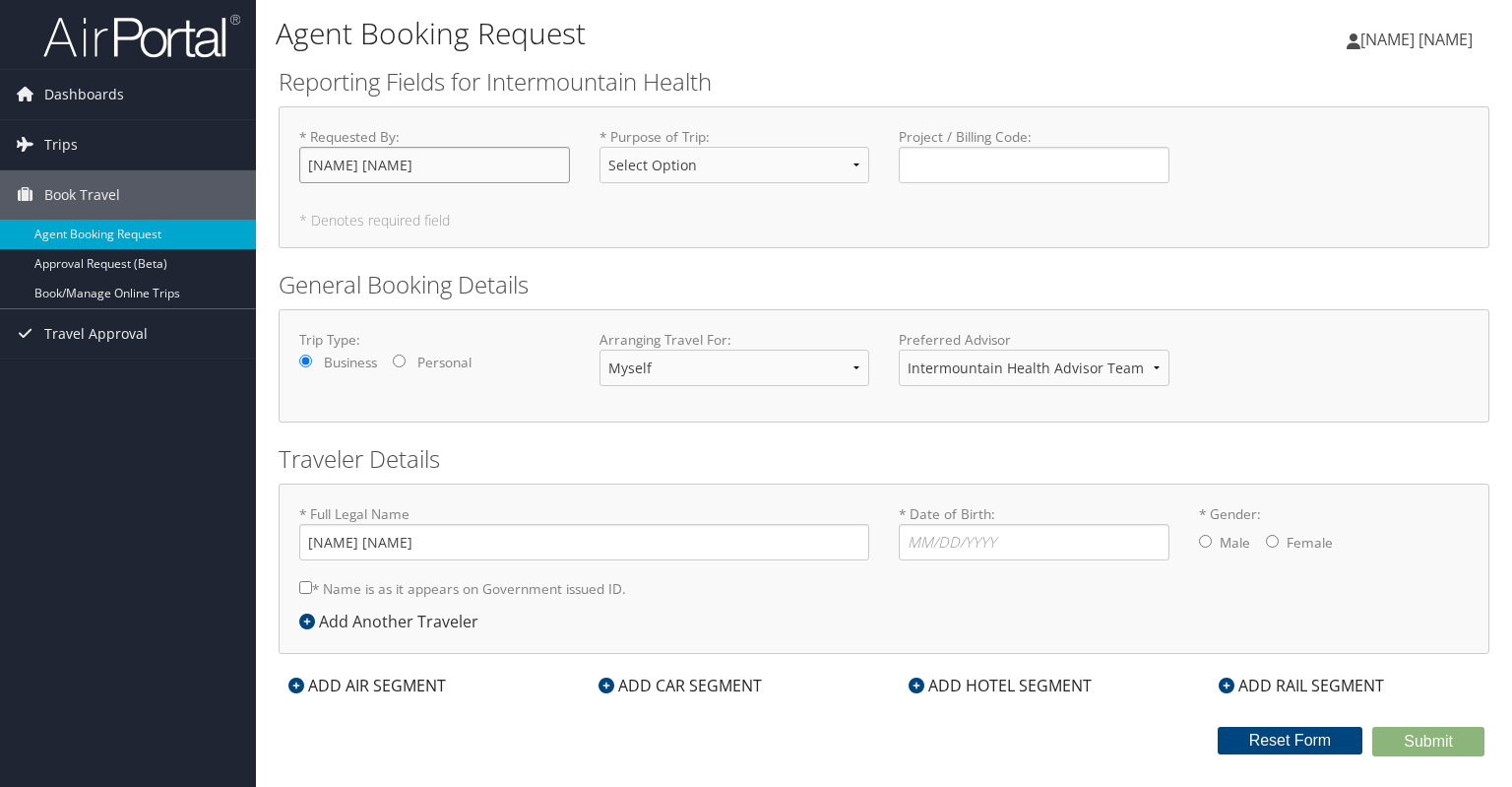 type on "Stu Child" 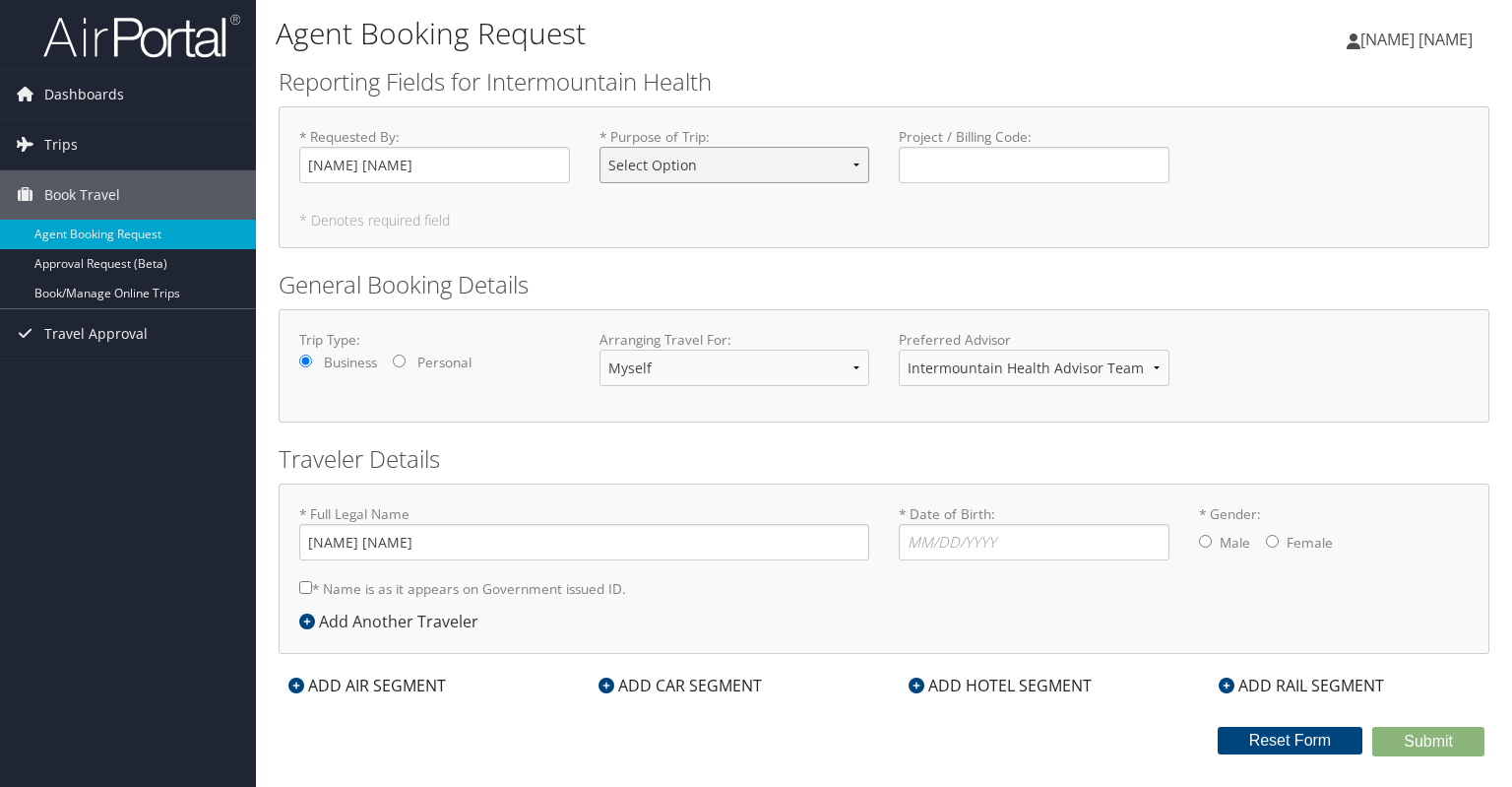 click on "Select Option 3rd Party Reimbursable Business CME Conf or Education Groups Personal Recruiting" at bounding box center [734, 164] 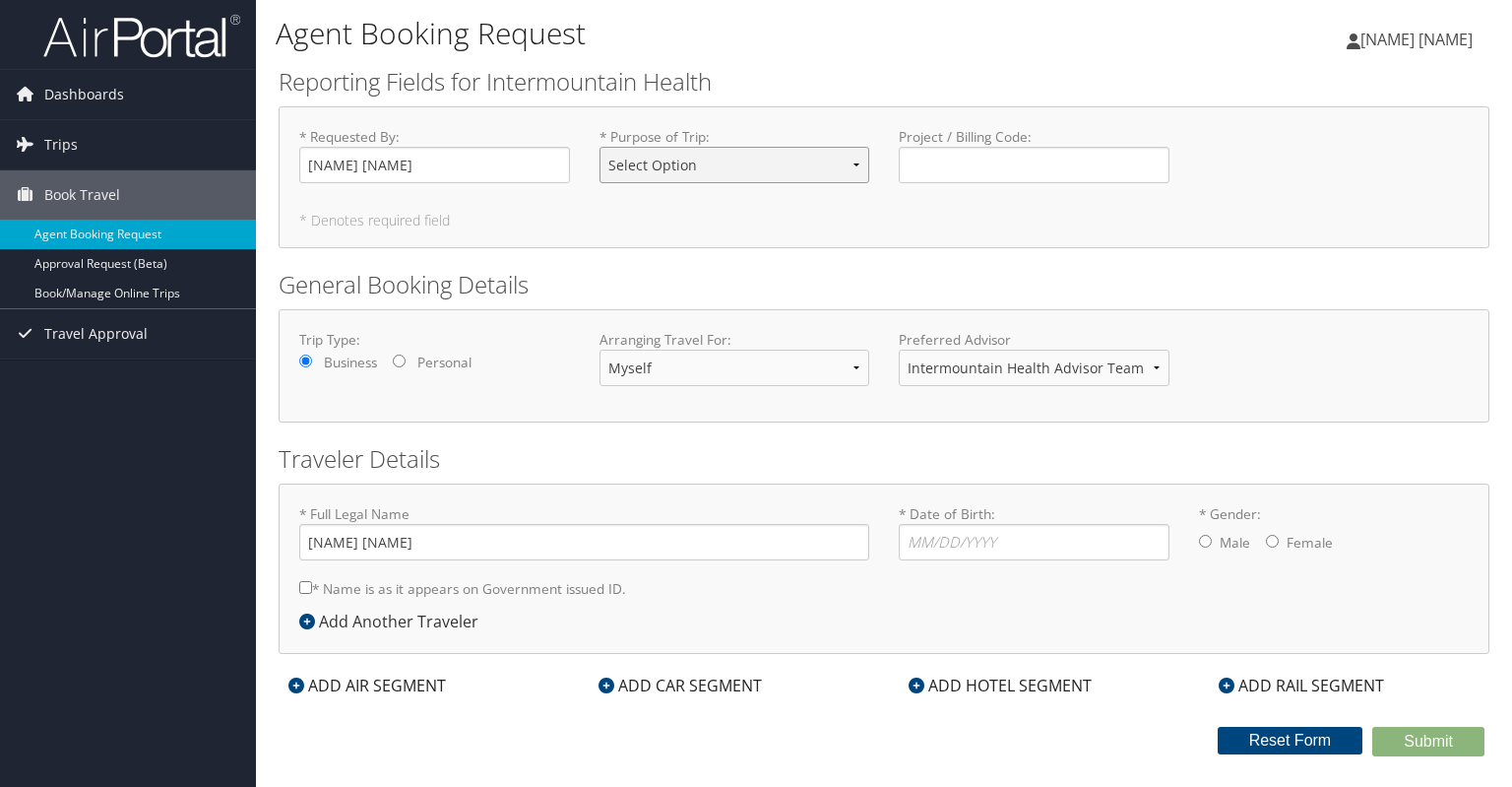select on "Business" 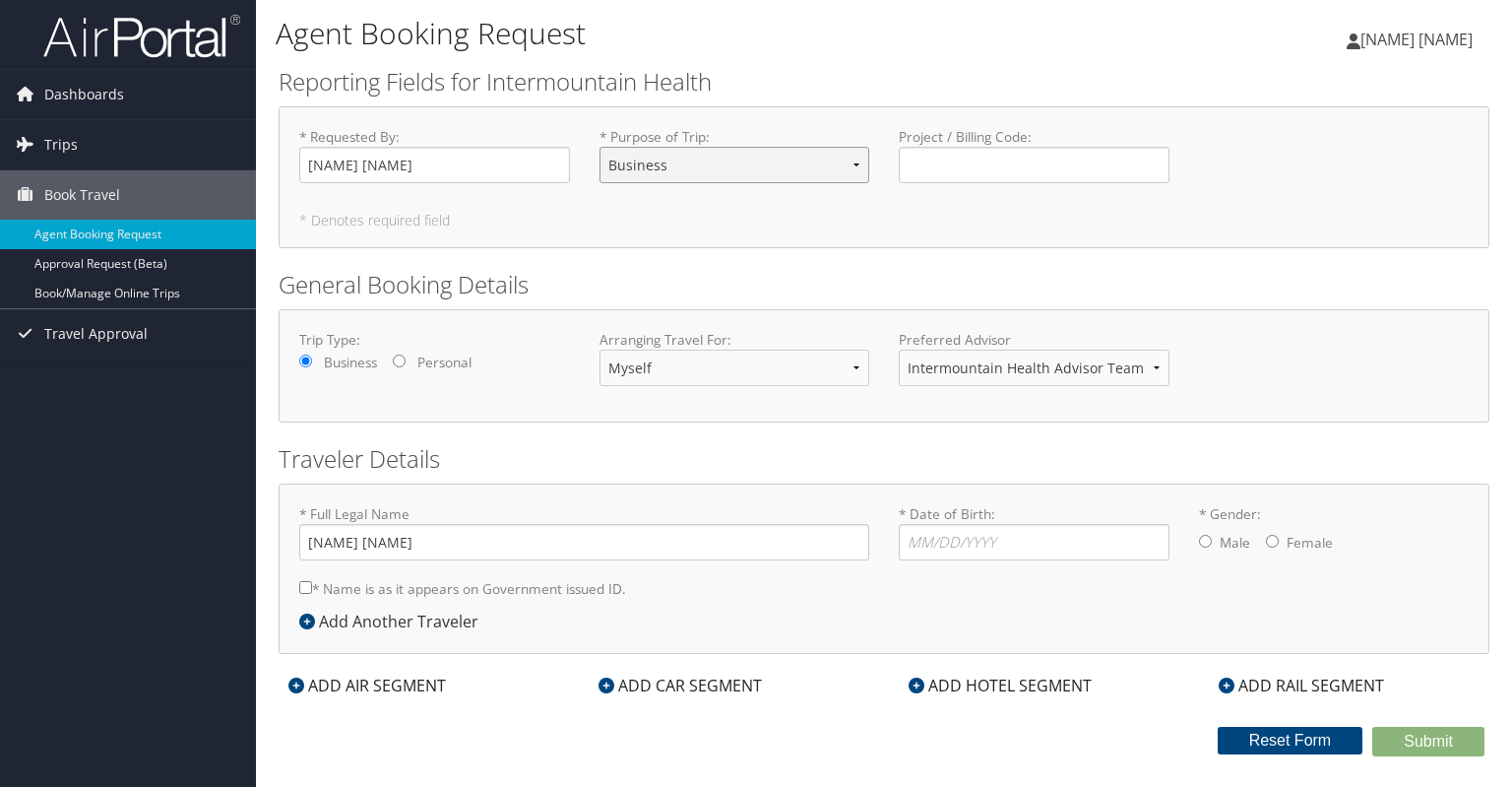 click on "Select Option 3rd Party Reimbursable Business CME Conf or Education Groups Personal Recruiting" at bounding box center [734, 164] 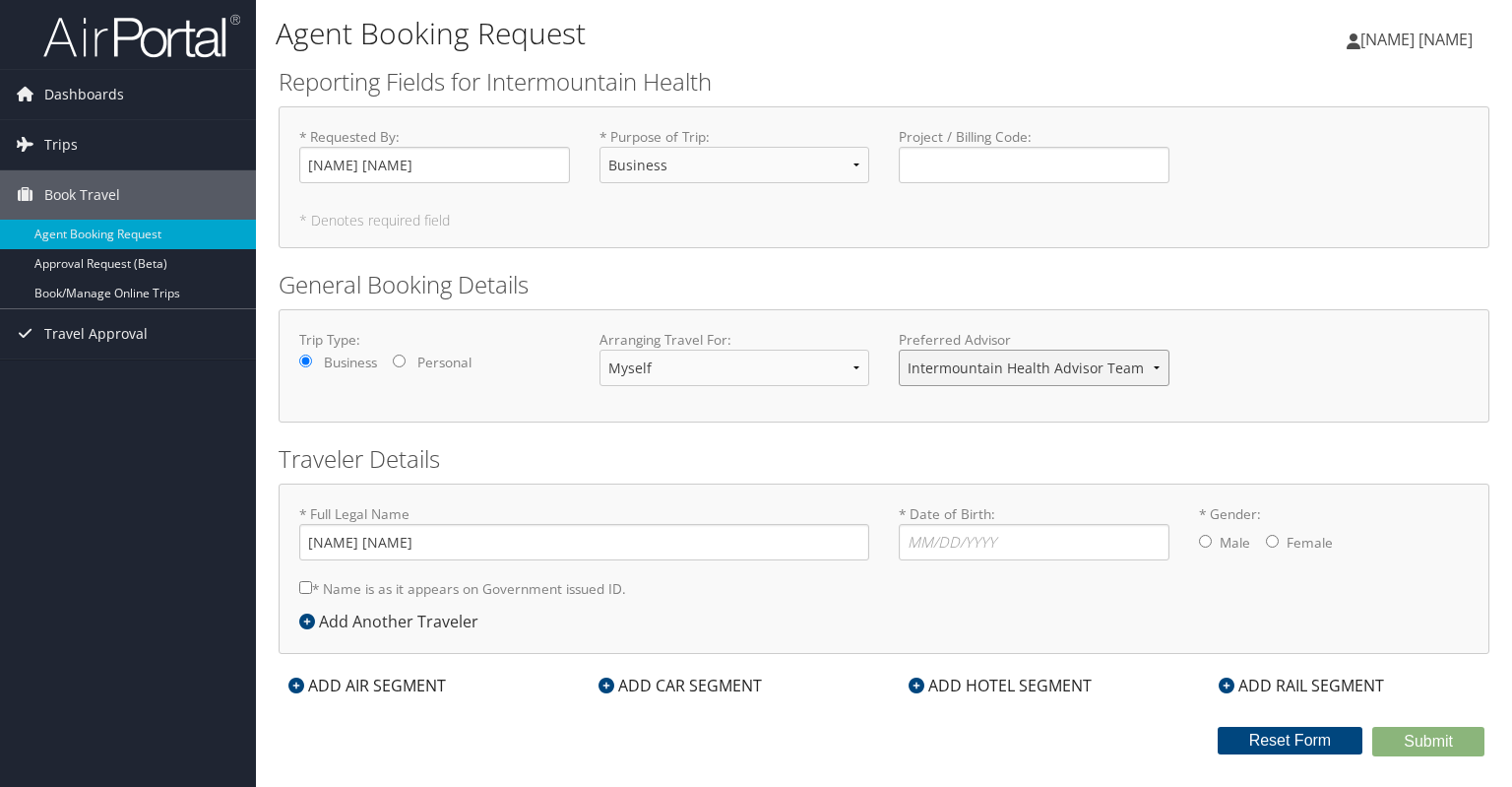 click on "Intermountain Health Advisor Team" at bounding box center [1034, 367] 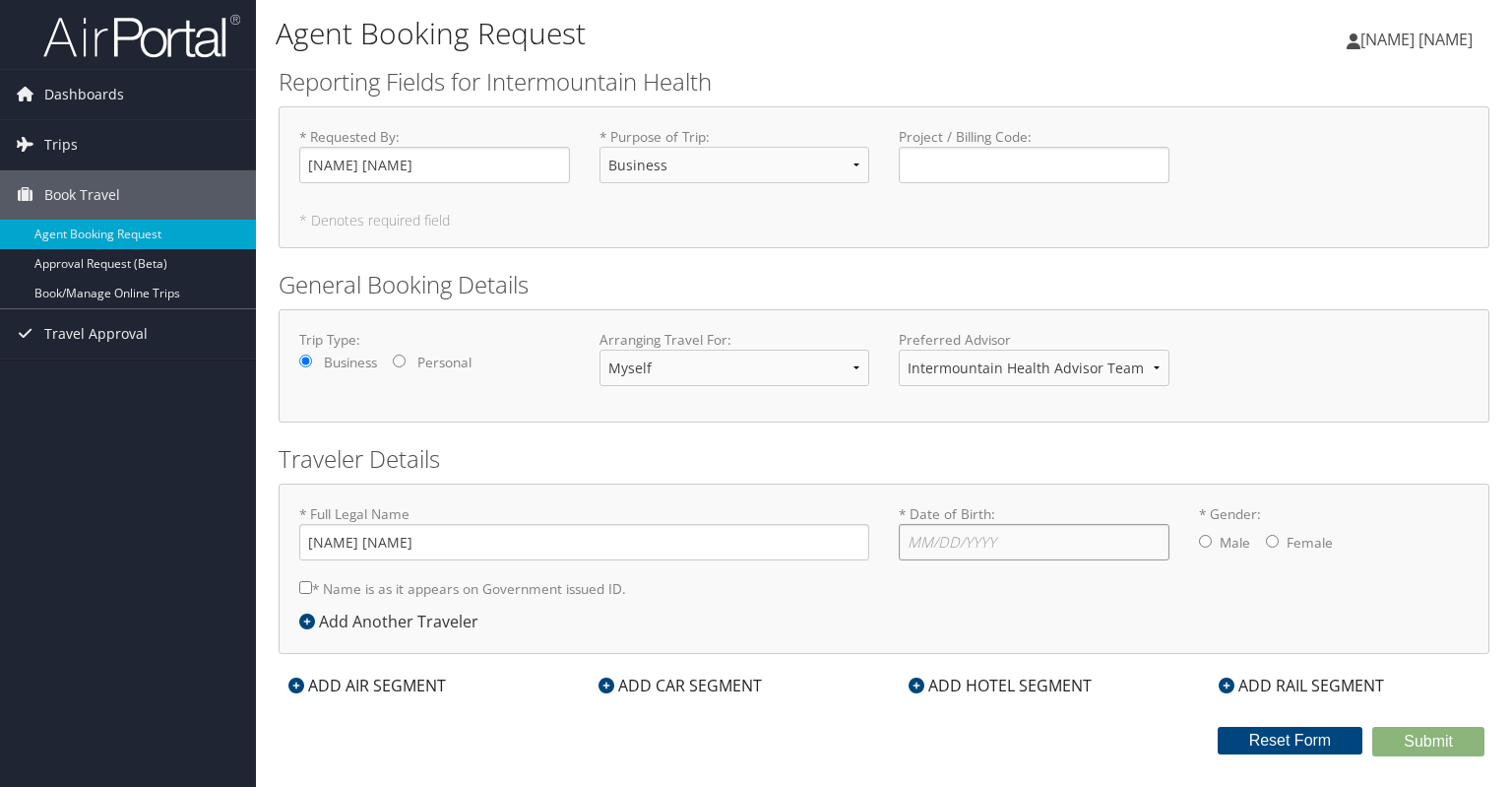 click on "* Date of Birth: Invalid Date" at bounding box center (1034, 542) 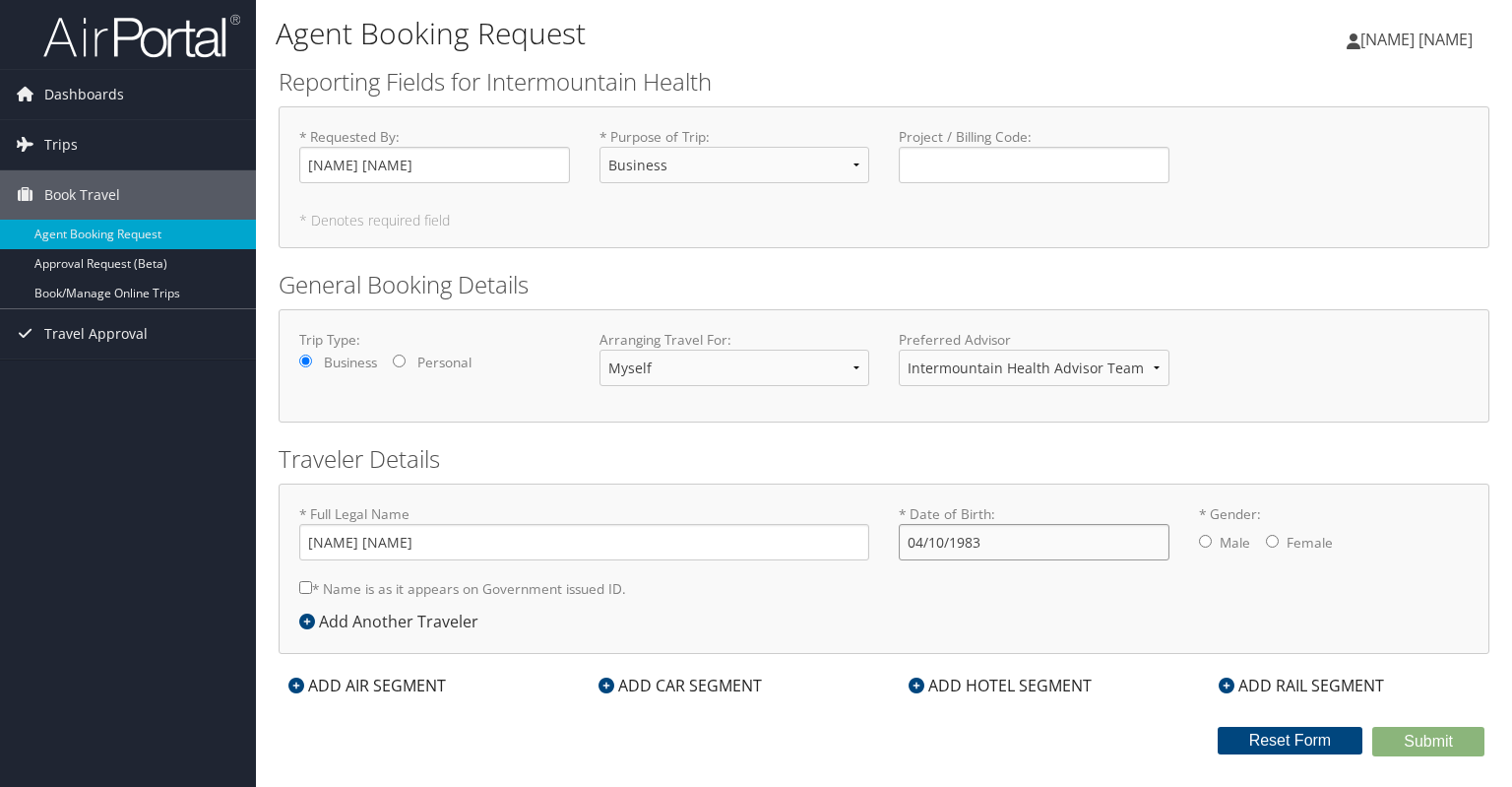 type on "04/10/1983" 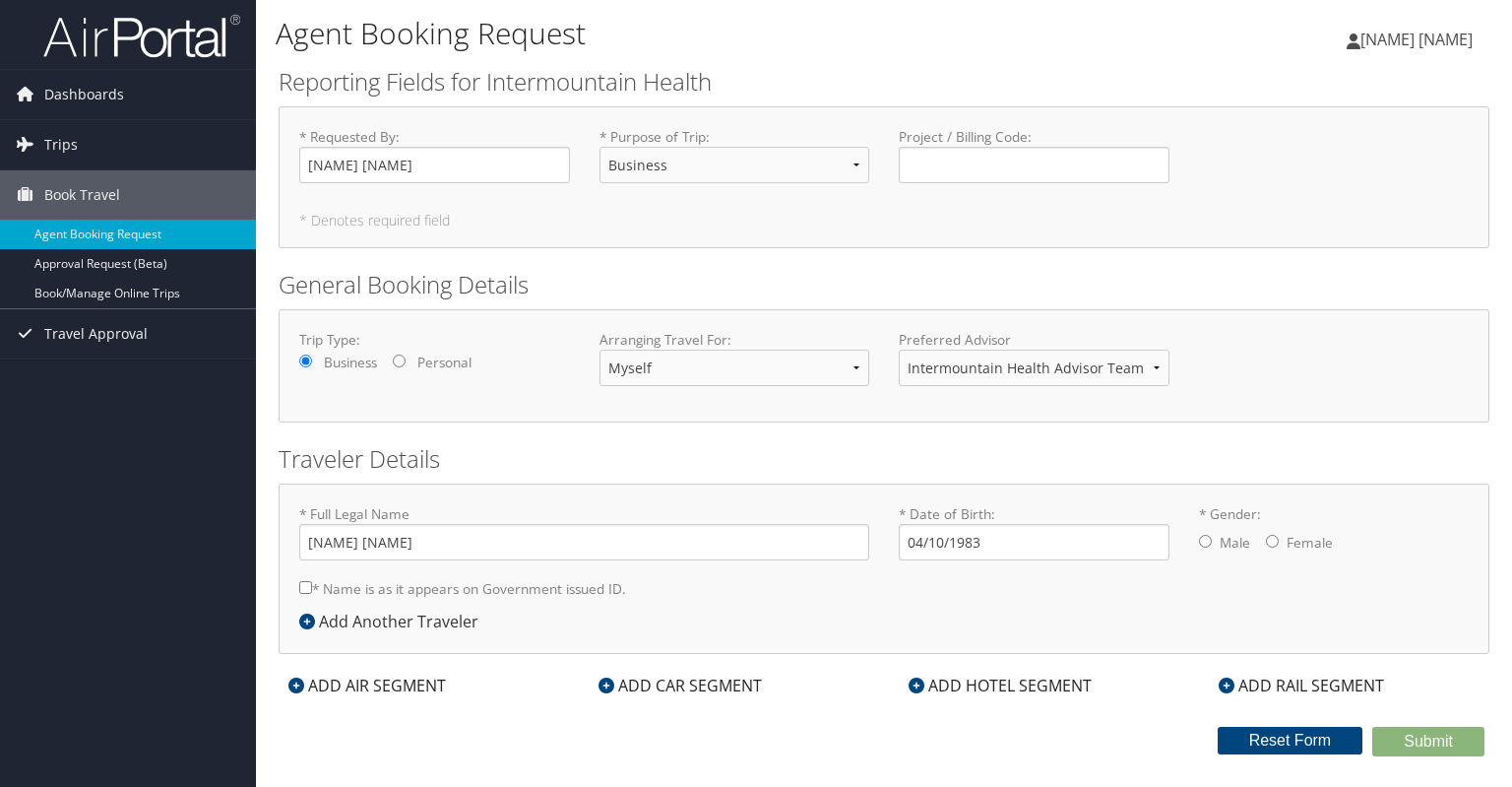 click on "Male Female" at bounding box center [1334, 544] 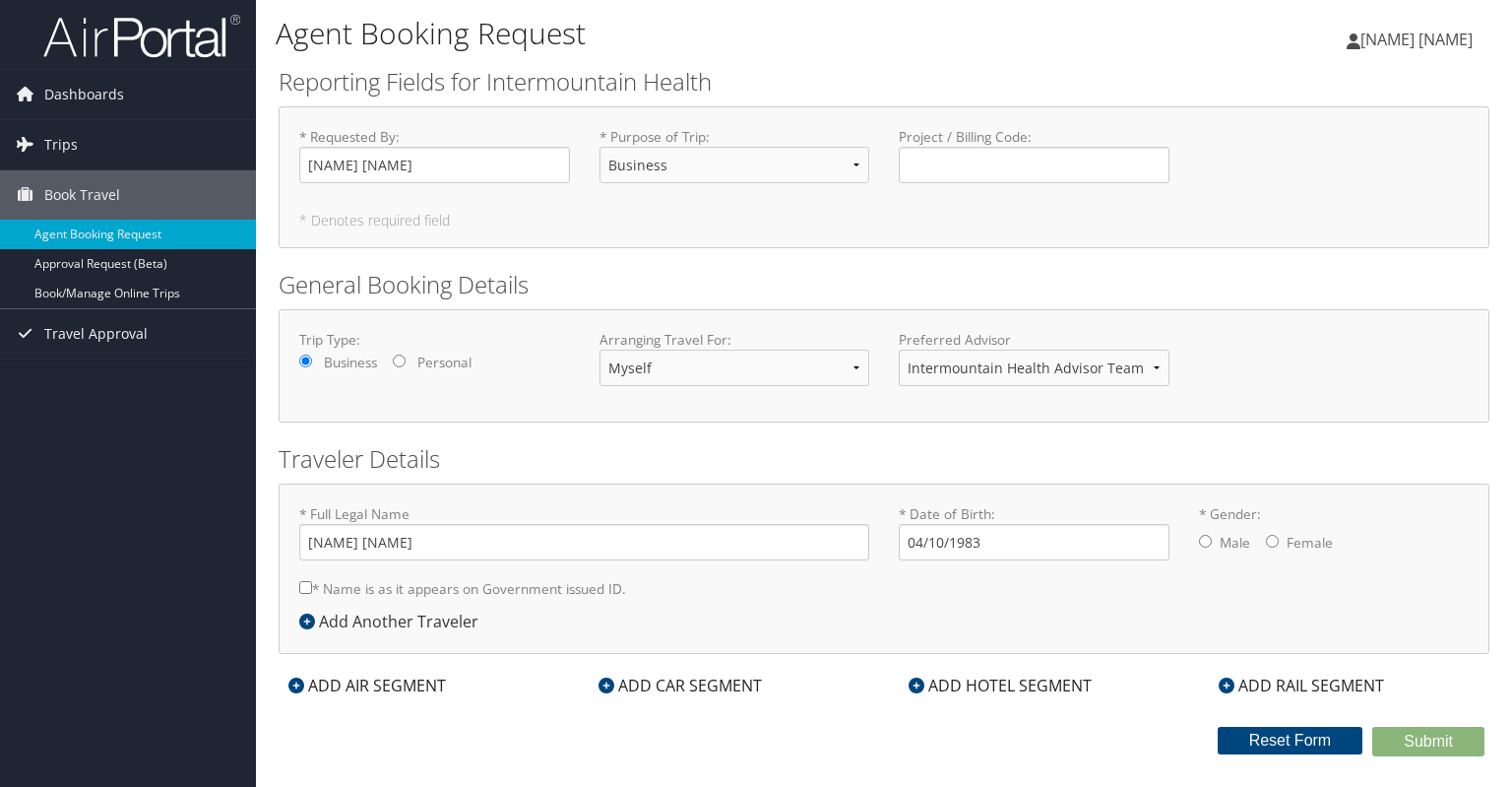 click on "* Gender:  Male Female" at bounding box center [1205, 541] 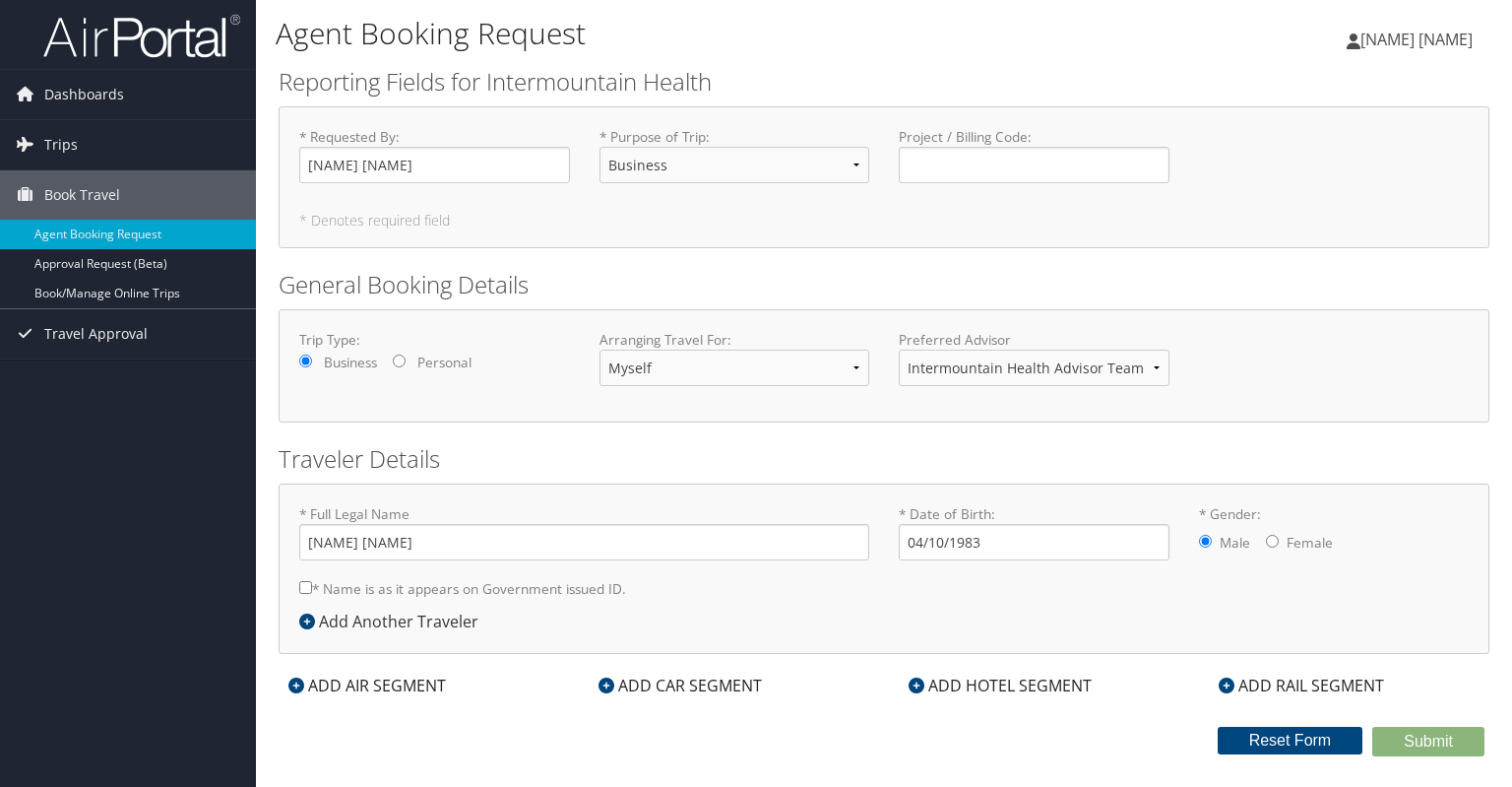 click at bounding box center (296, 686) 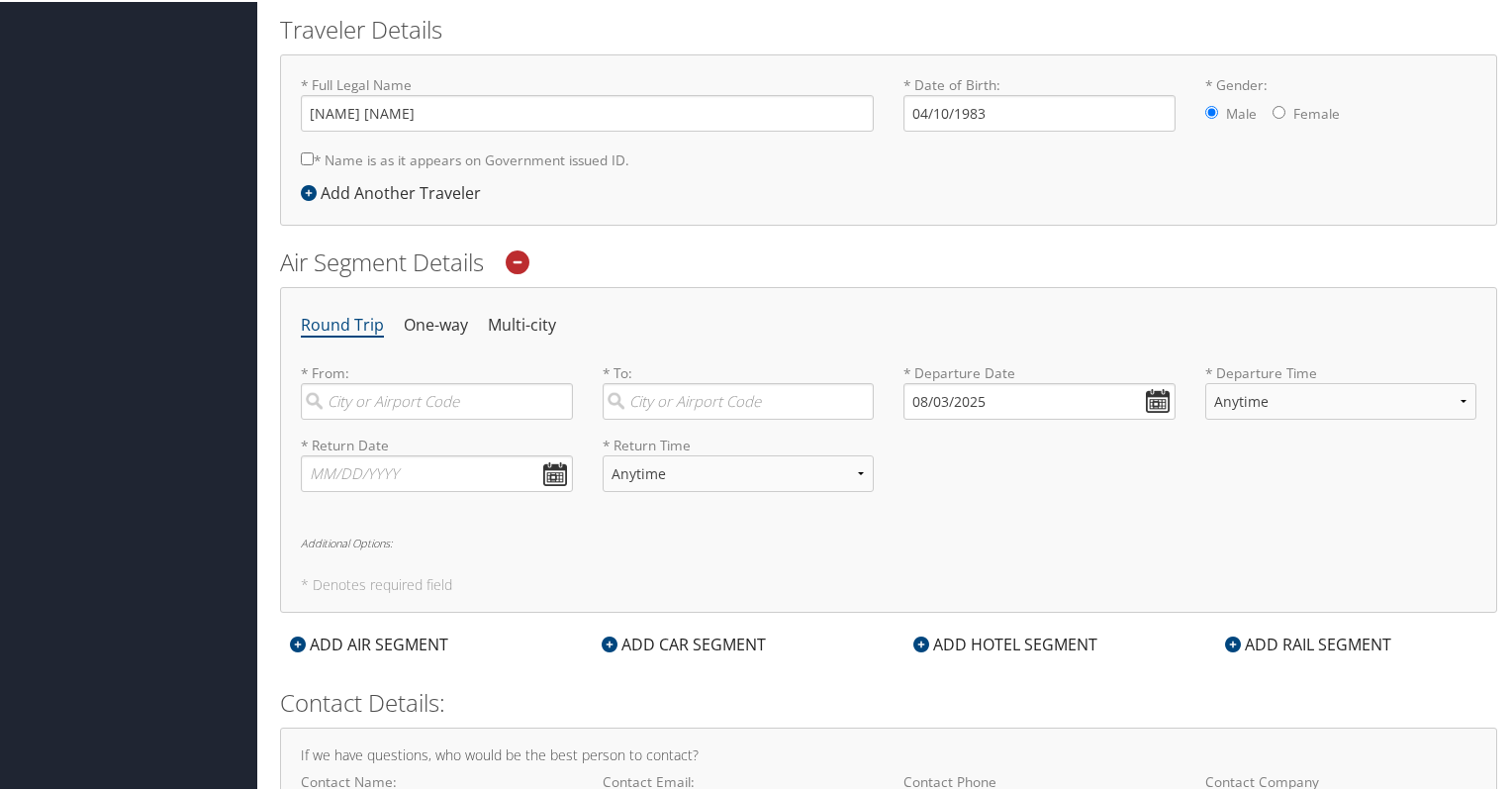scroll, scrollTop: 457, scrollLeft: 0, axis: vertical 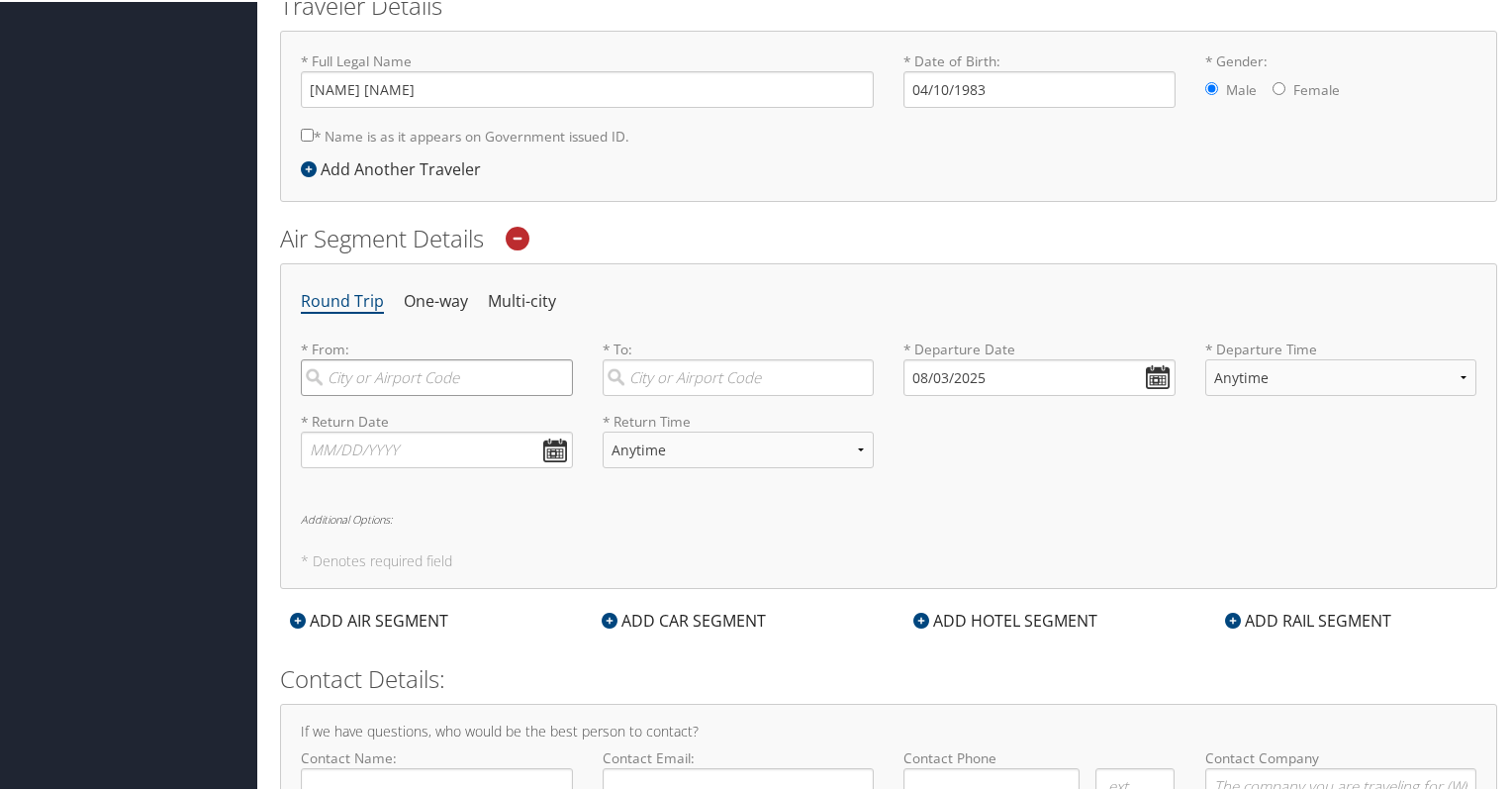 click at bounding box center [436, 375] 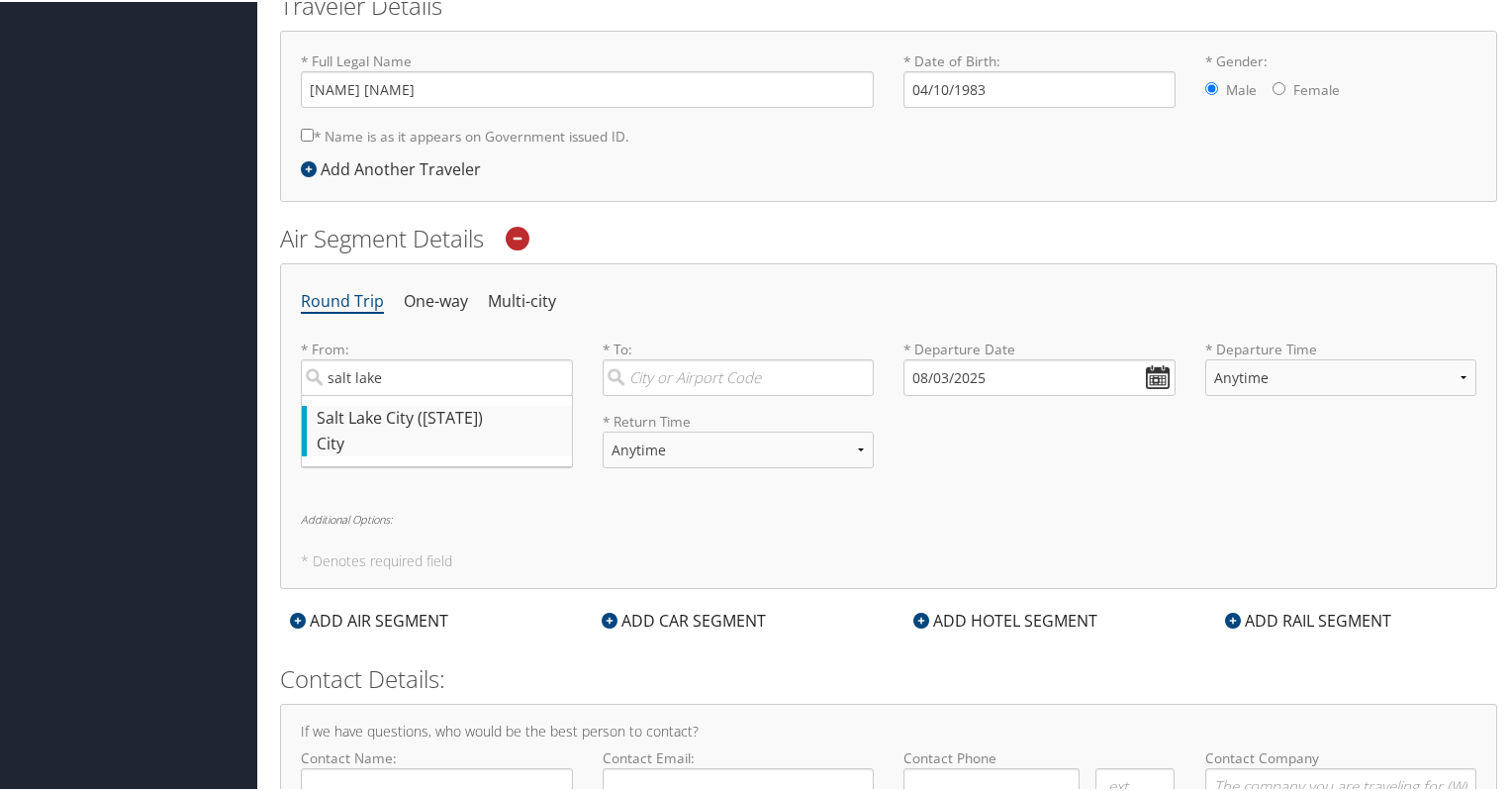 click on "Salt Lake City   (SLC Utah)" at bounding box center [439, 417] 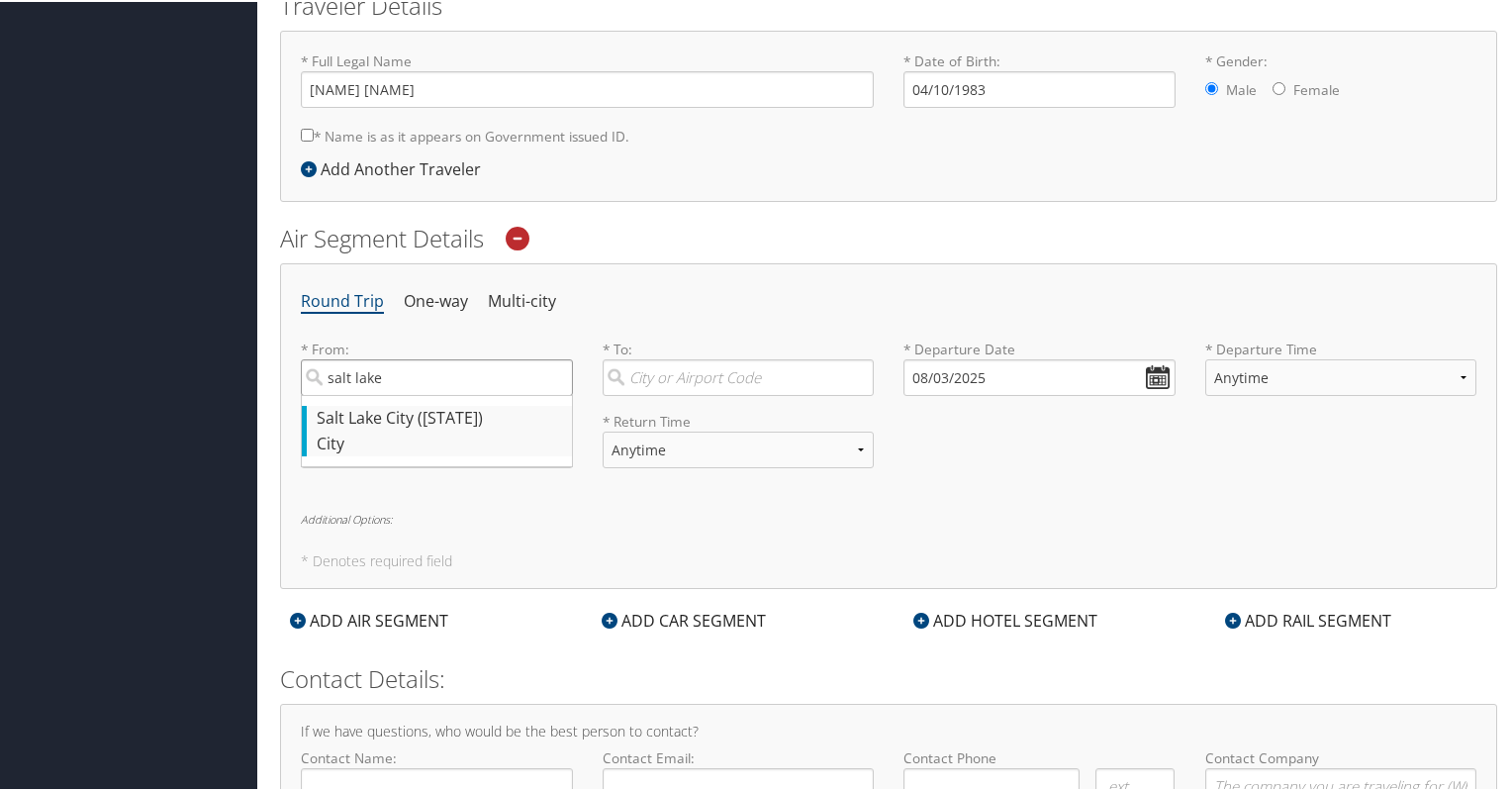 click on "salt lake" at bounding box center [436, 375] 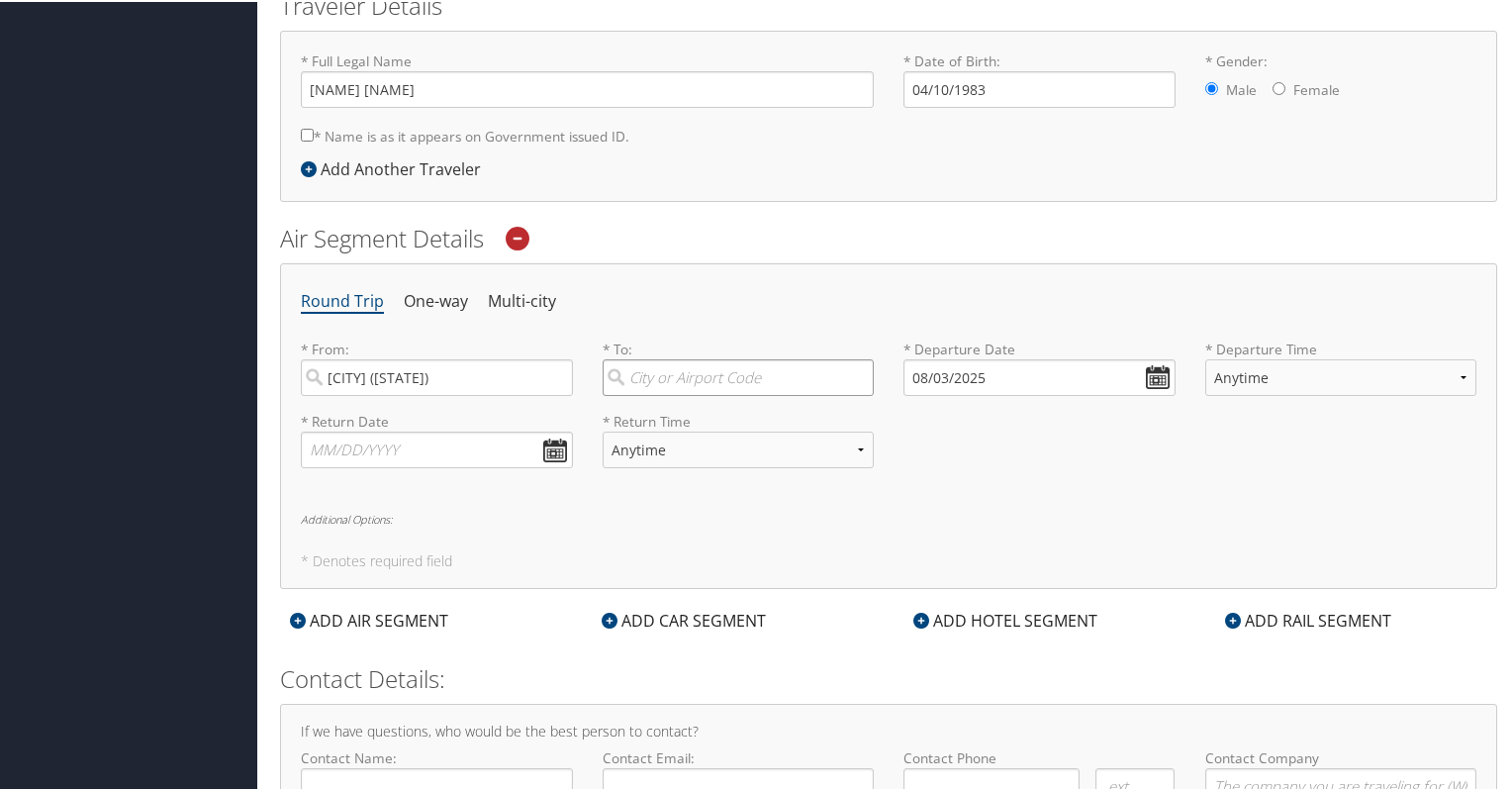 click at bounding box center [738, 375] 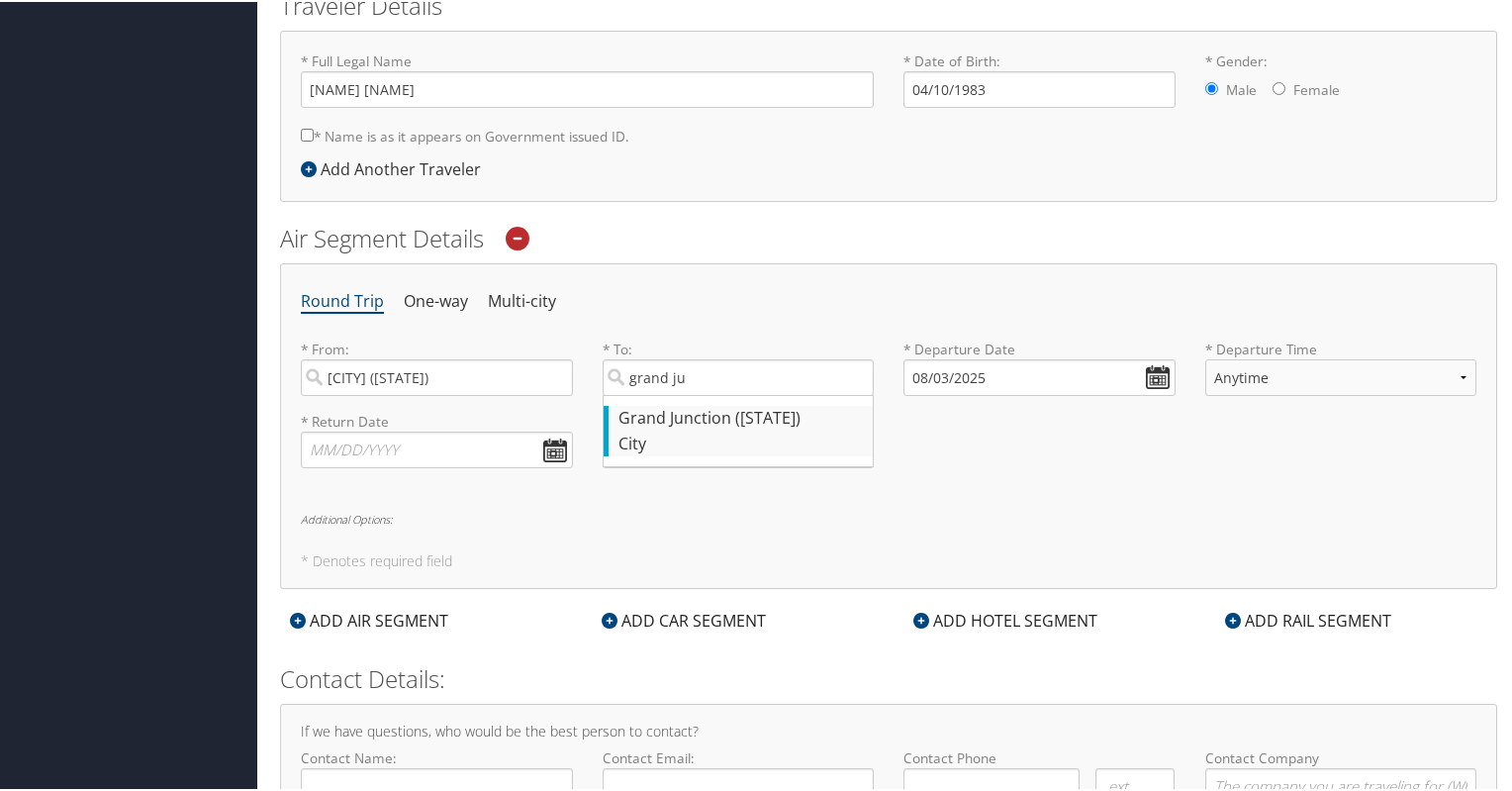 click on "City" at bounding box center [741, 443] 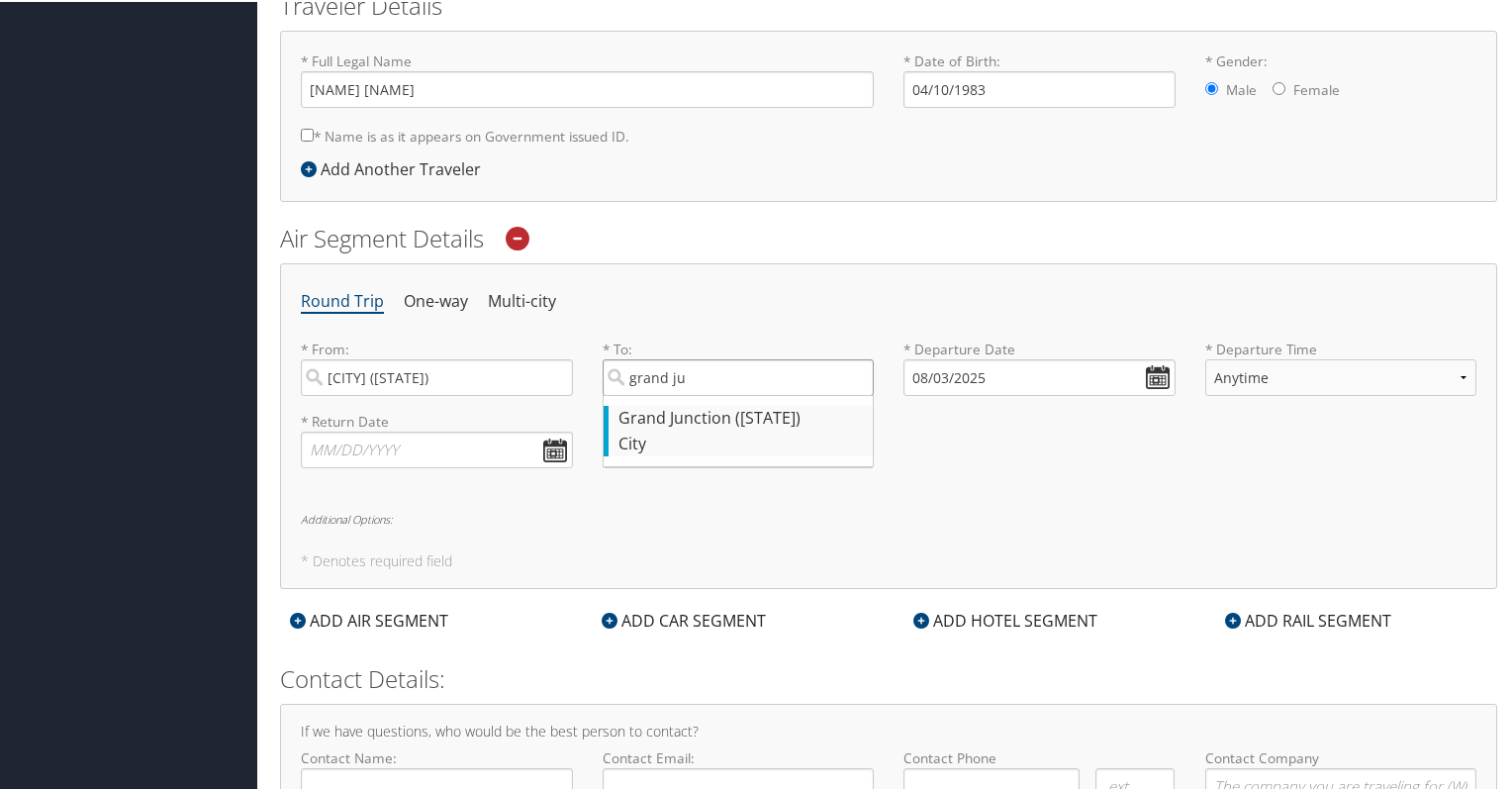 click on "grand ju" at bounding box center [738, 375] 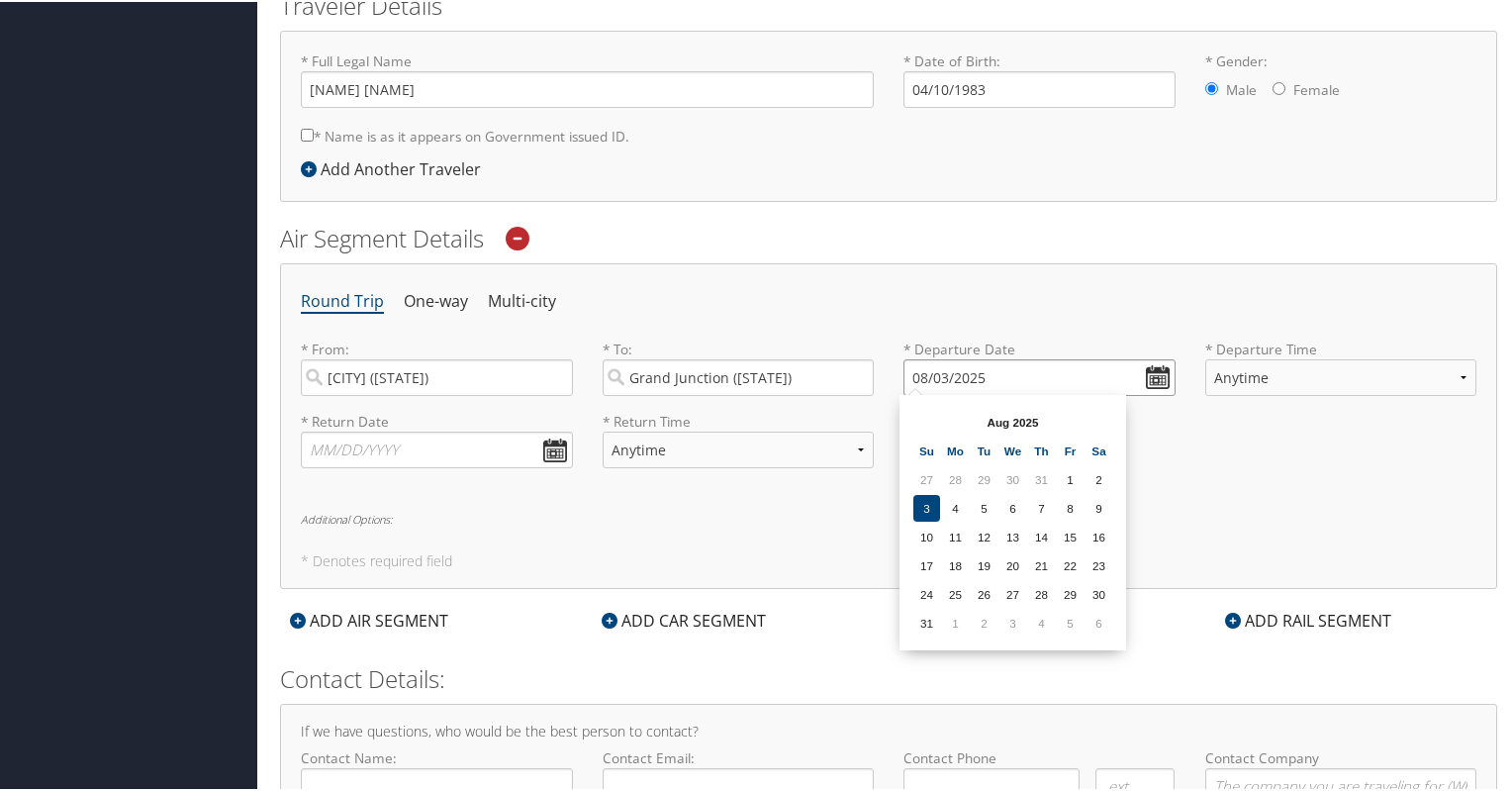 click on "08/03/2025" at bounding box center [1039, 375] 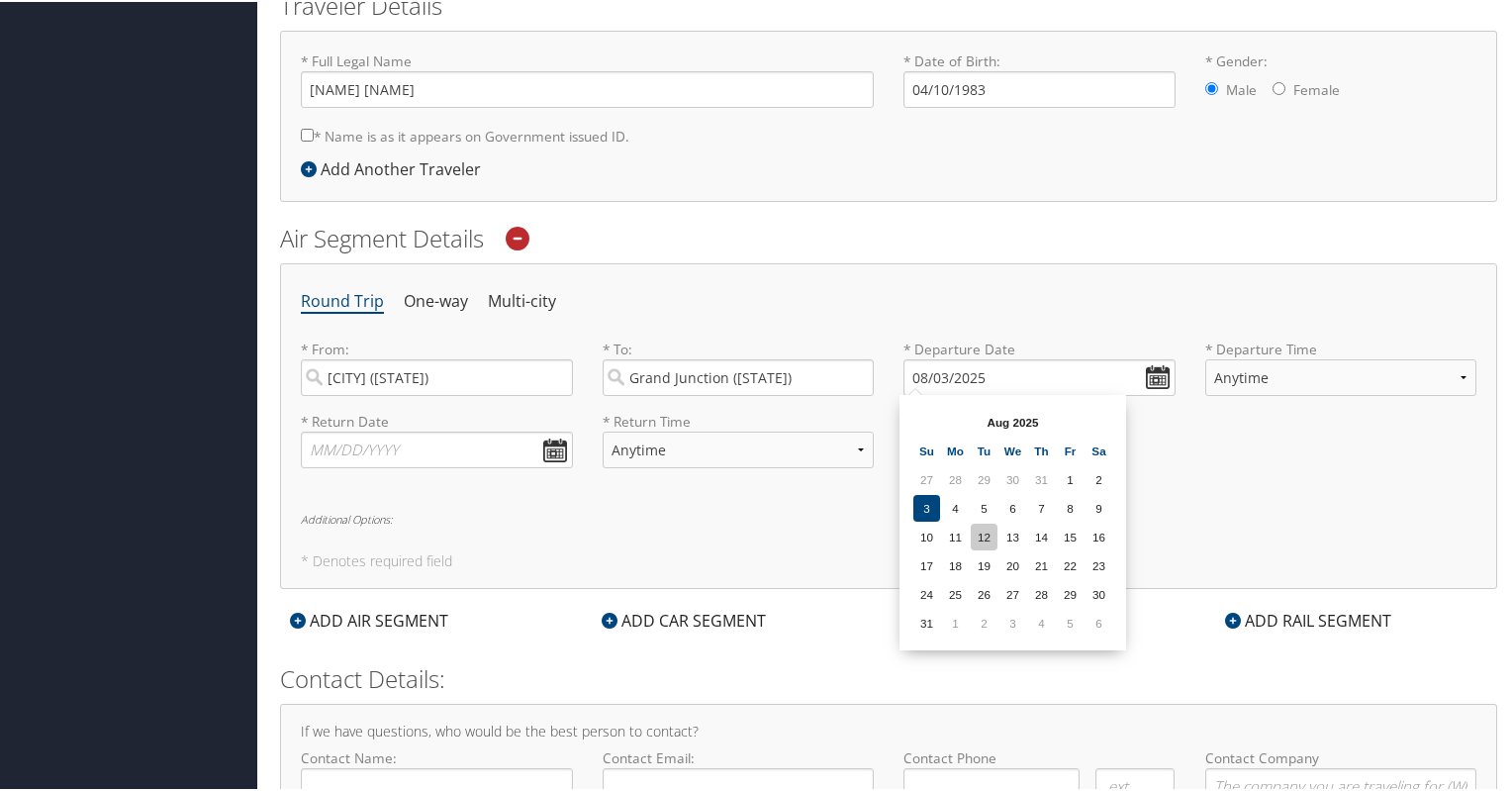 click on "12" at bounding box center [984, 535] 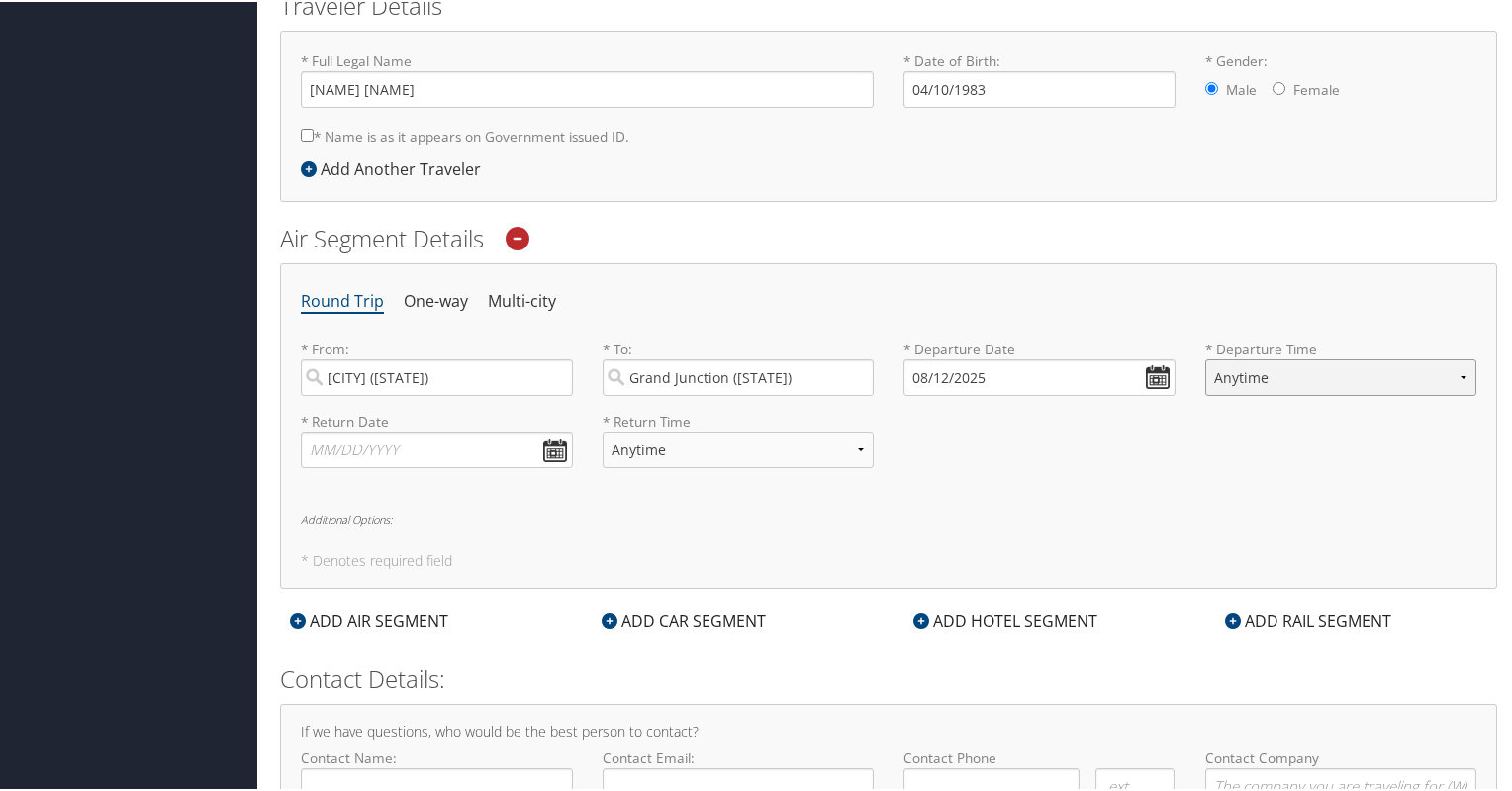 click on "Anytime Early Morning (5AM-7AM) Morning (7AM-12PM) Afternoon (12PM-5PM) Evening (5PM-10PM) Red Eye (10PM-5AM)  12:00 AM   1:00 AM   2:00 AM   3:00 AM   4:00 AM   5:00 AM   6:00 AM   7:00 AM   8:00 AM   9:00 AM   10:00 AM   11:00 AM   12:00 PM (Noon)   1:00 PM   2:00 PM   3:00 PM   4:00 PM   5:00 PM   6:00 PM   7:00 PM   8:00 PM   9:00 PM   10:00 PM   11:00 PM" at bounding box center (1341, 375) 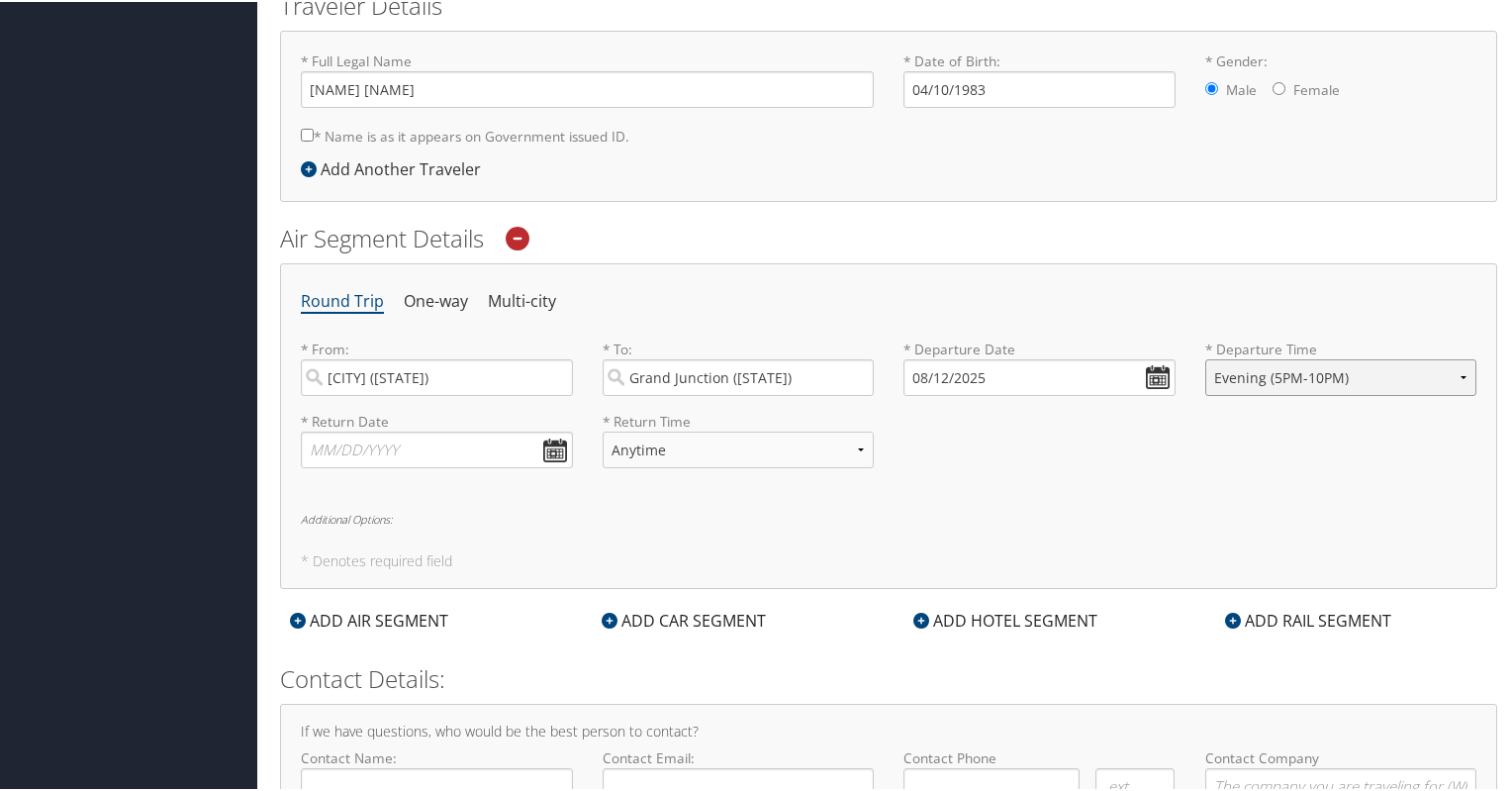 click on "Anytime Early Morning (5AM-7AM) Morning (7AM-12PM) Afternoon (12PM-5PM) Evening (5PM-10PM) Red Eye (10PM-5AM)  12:00 AM   1:00 AM   2:00 AM   3:00 AM   4:00 AM   5:00 AM   6:00 AM   7:00 AM   8:00 AM   9:00 AM   10:00 AM   11:00 AM   12:00 PM (Noon)   1:00 PM   2:00 PM   3:00 PM   4:00 PM   5:00 PM   6:00 PM   7:00 PM   8:00 PM   9:00 PM   10:00 PM   11:00 PM" at bounding box center (1341, 375) 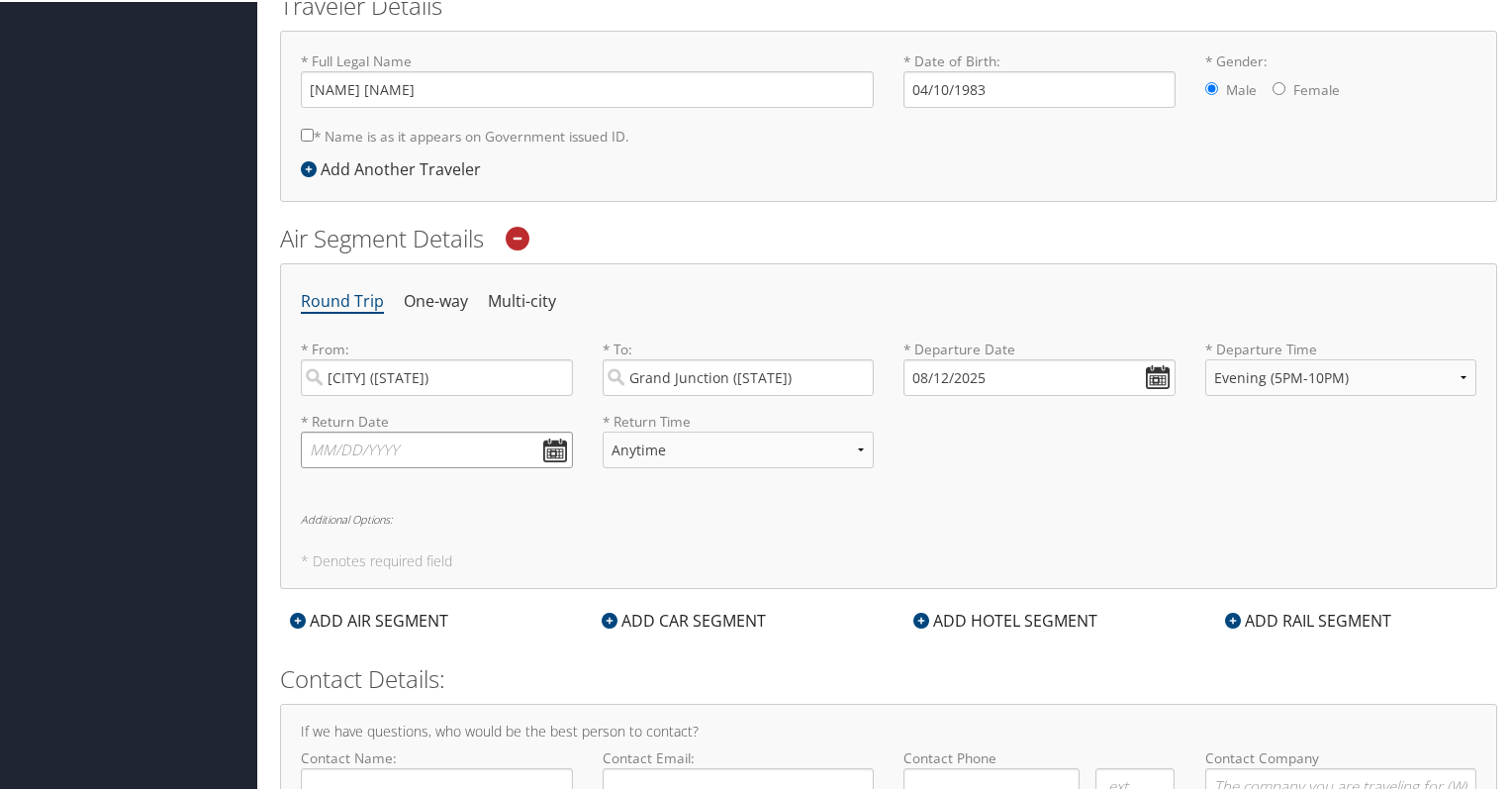 click at bounding box center (436, 447) 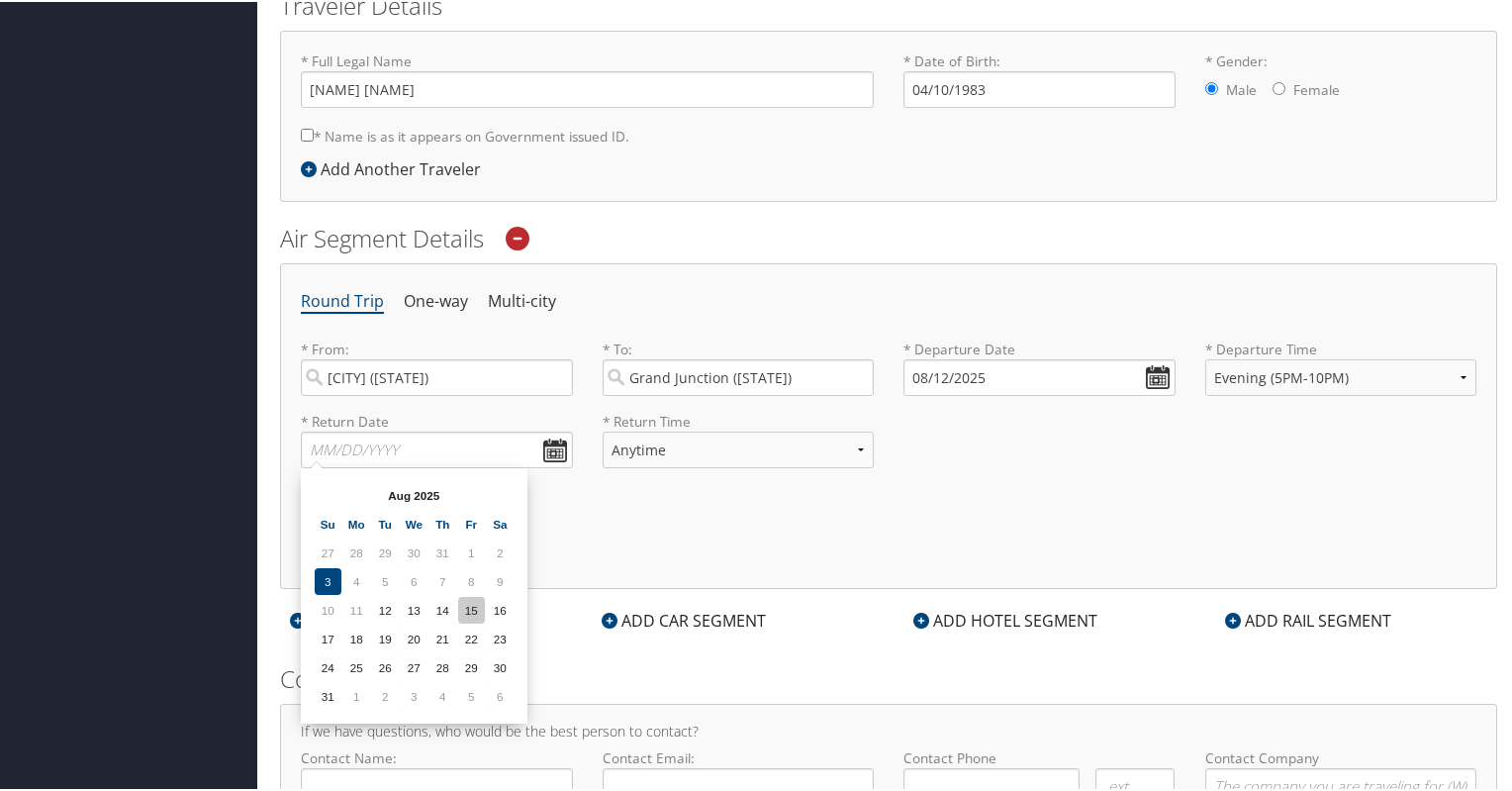 click on "15" at bounding box center (471, 608) 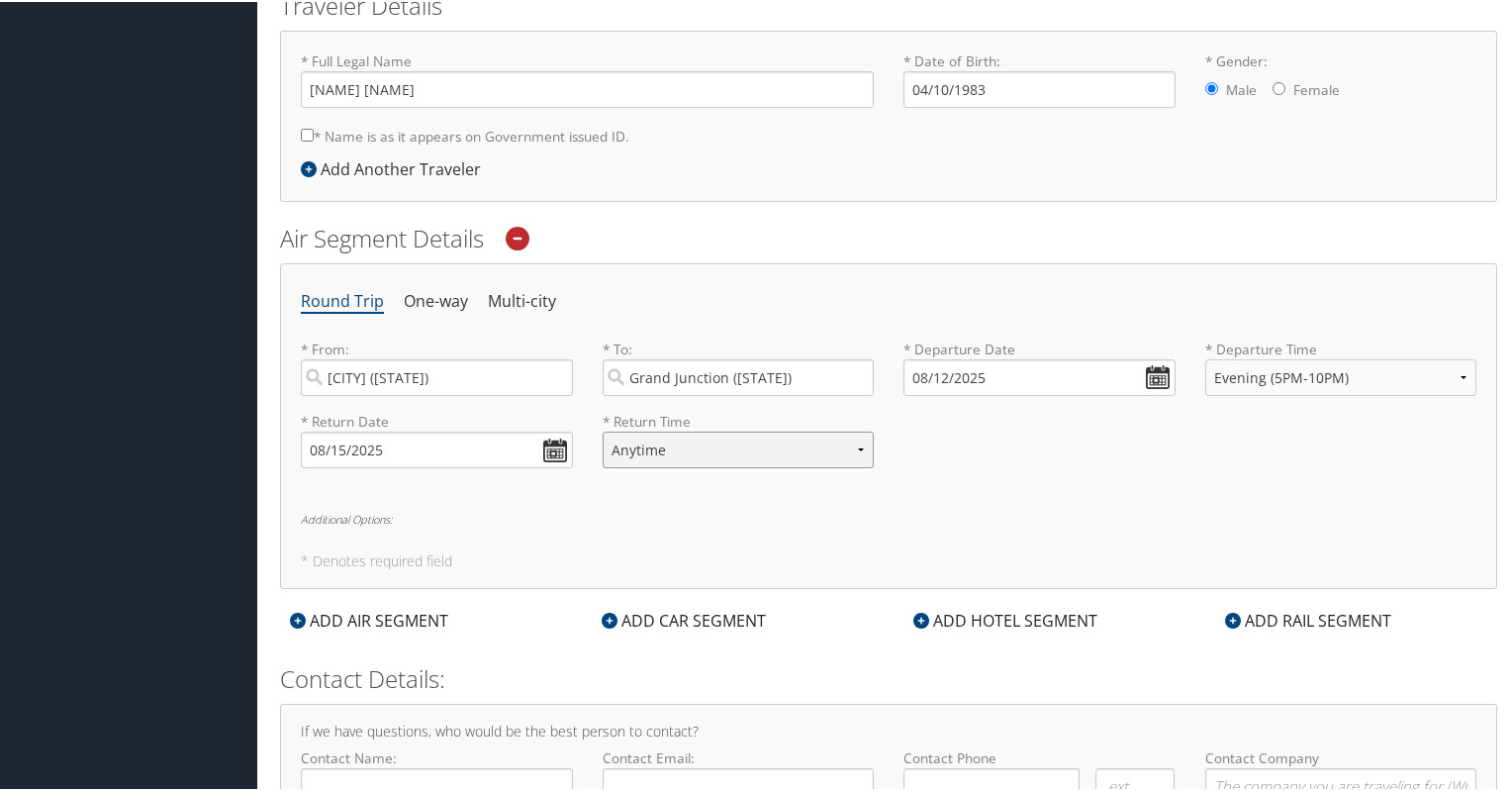 click on "Anytime Early Morning (5AM-7AM) Morning (7AM-12PM) Afternoon (12PM-5PM) Evening (5PM-10PM) Red Eye (10PM-5AM)  12:00 AM   1:00 AM   2:00 AM   3:00 AM   4:00 AM   5:00 AM   6:00 AM   7:00 AM   8:00 AM   9:00 AM   10:00 AM   11:00 AM   12:00 PM (Noon)   1:00 PM   2:00 PM   3:00 PM   4:00 PM   5:00 PM   6:00 PM   7:00 PM   8:00 PM   9:00 PM   10:00 PM   11:00 PM" at bounding box center [738, 447] 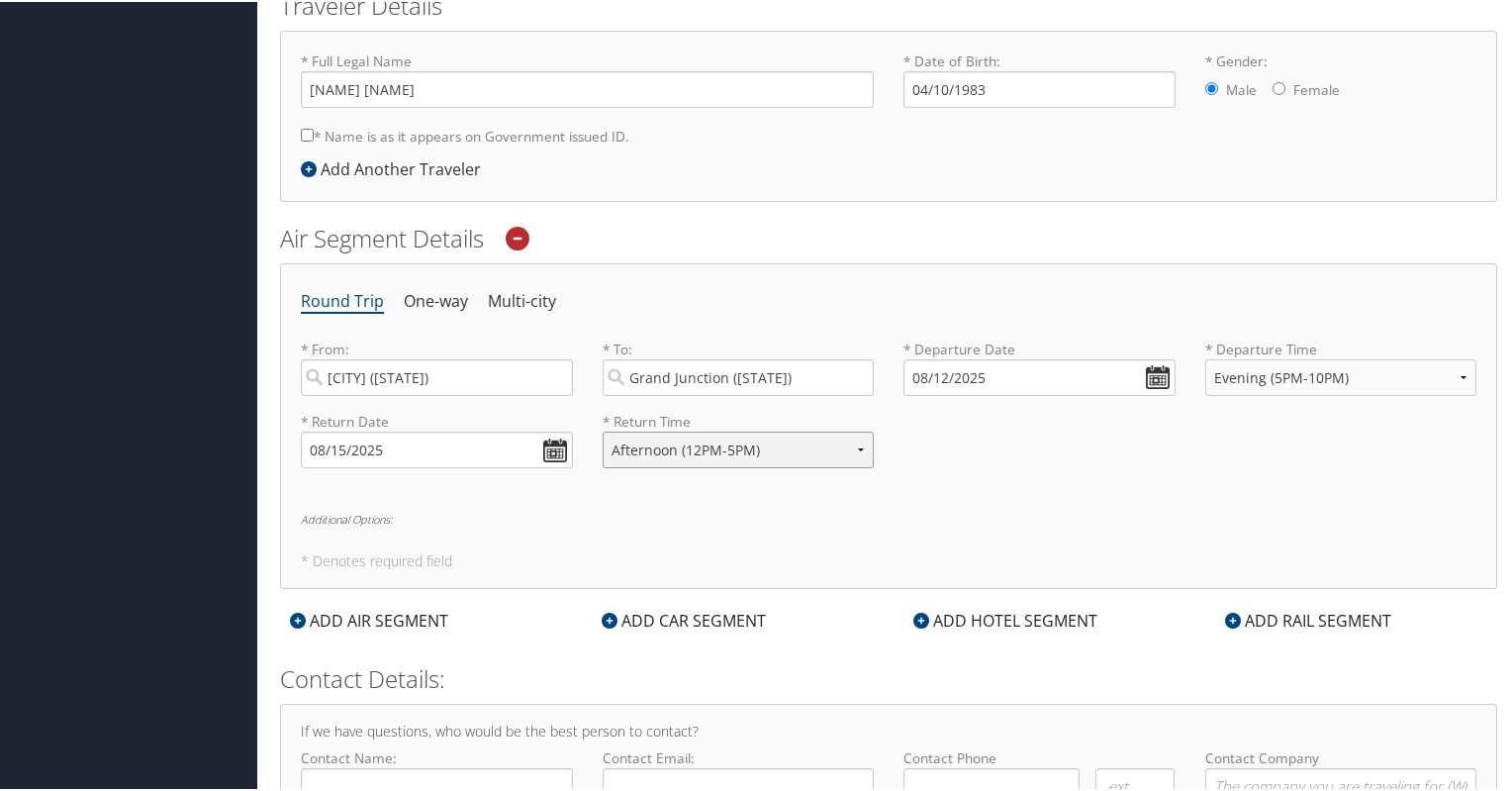 click on "Anytime Early Morning (5AM-7AM) Morning (7AM-12PM) Afternoon (12PM-5PM) Evening (5PM-10PM) Red Eye (10PM-5AM)  12:00 AM   1:00 AM   2:00 AM   3:00 AM   4:00 AM   5:00 AM   6:00 AM   7:00 AM   8:00 AM   9:00 AM   10:00 AM   11:00 AM   12:00 PM (Noon)   1:00 PM   2:00 PM   3:00 PM   4:00 PM   5:00 PM   6:00 PM   7:00 PM   8:00 PM   9:00 PM   10:00 PM   11:00 PM" at bounding box center [738, 447] 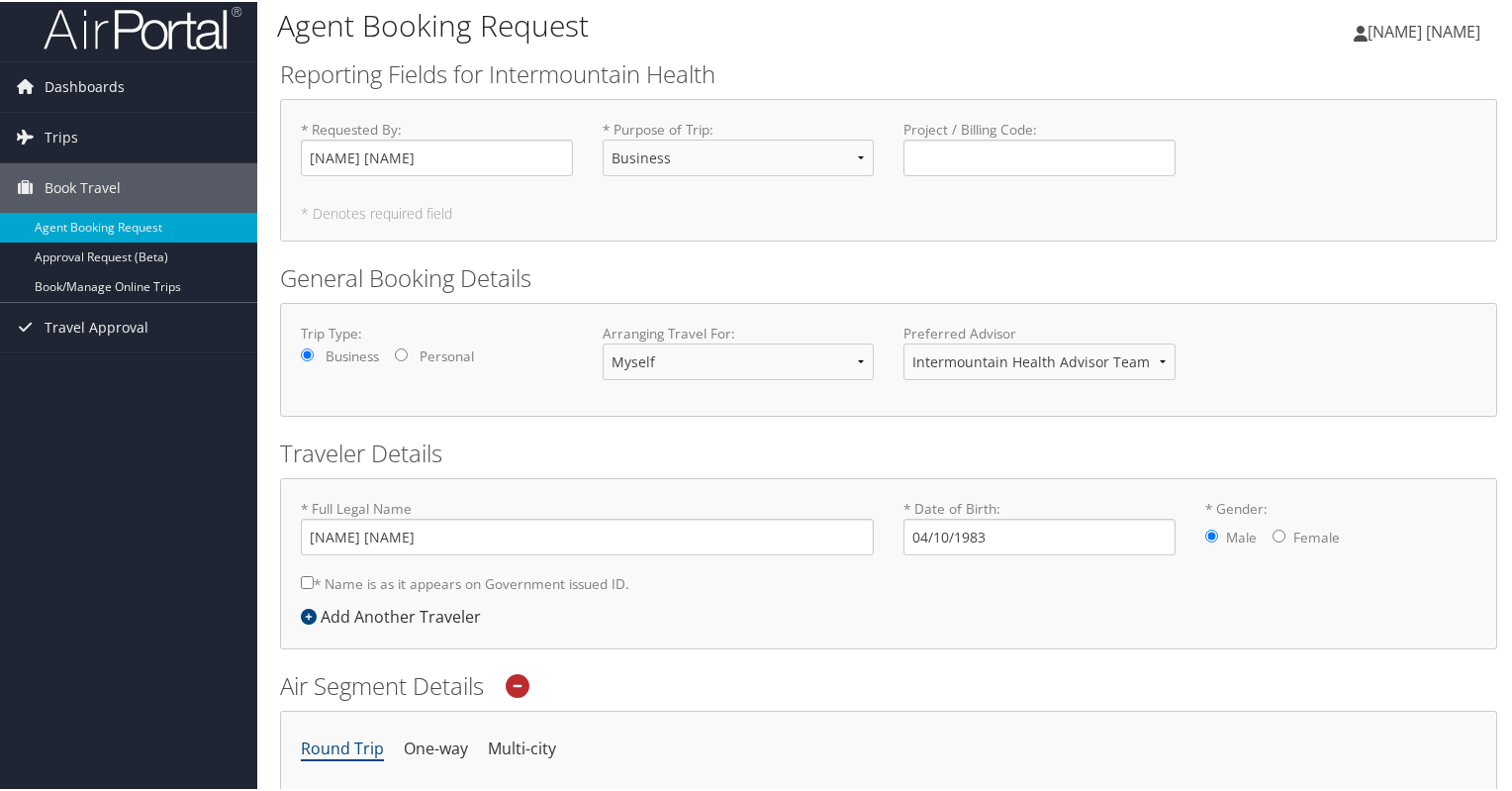 scroll, scrollTop: 0, scrollLeft: 0, axis: both 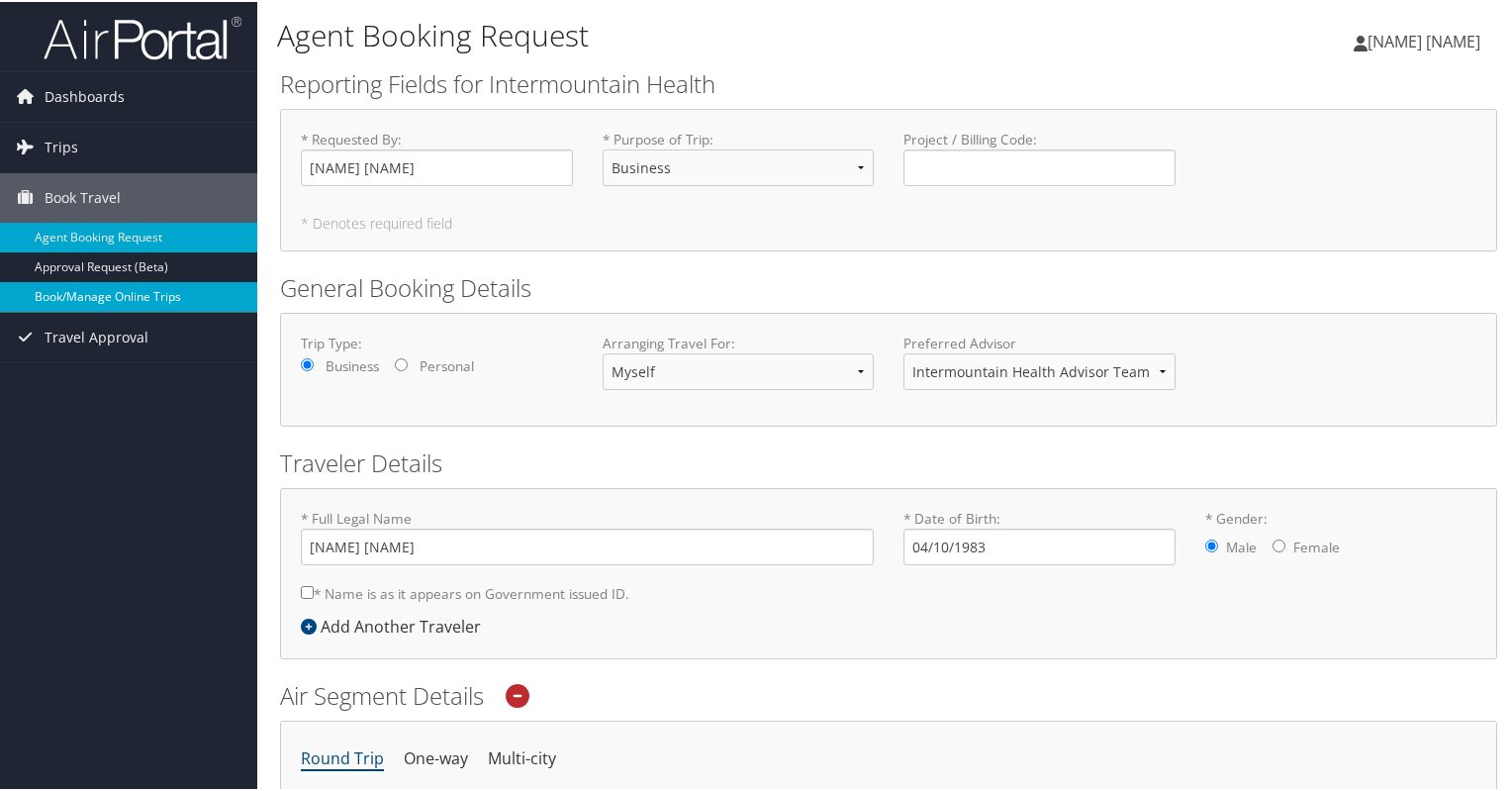 click on "Book/Manage Online Trips" at bounding box center [129, 295] 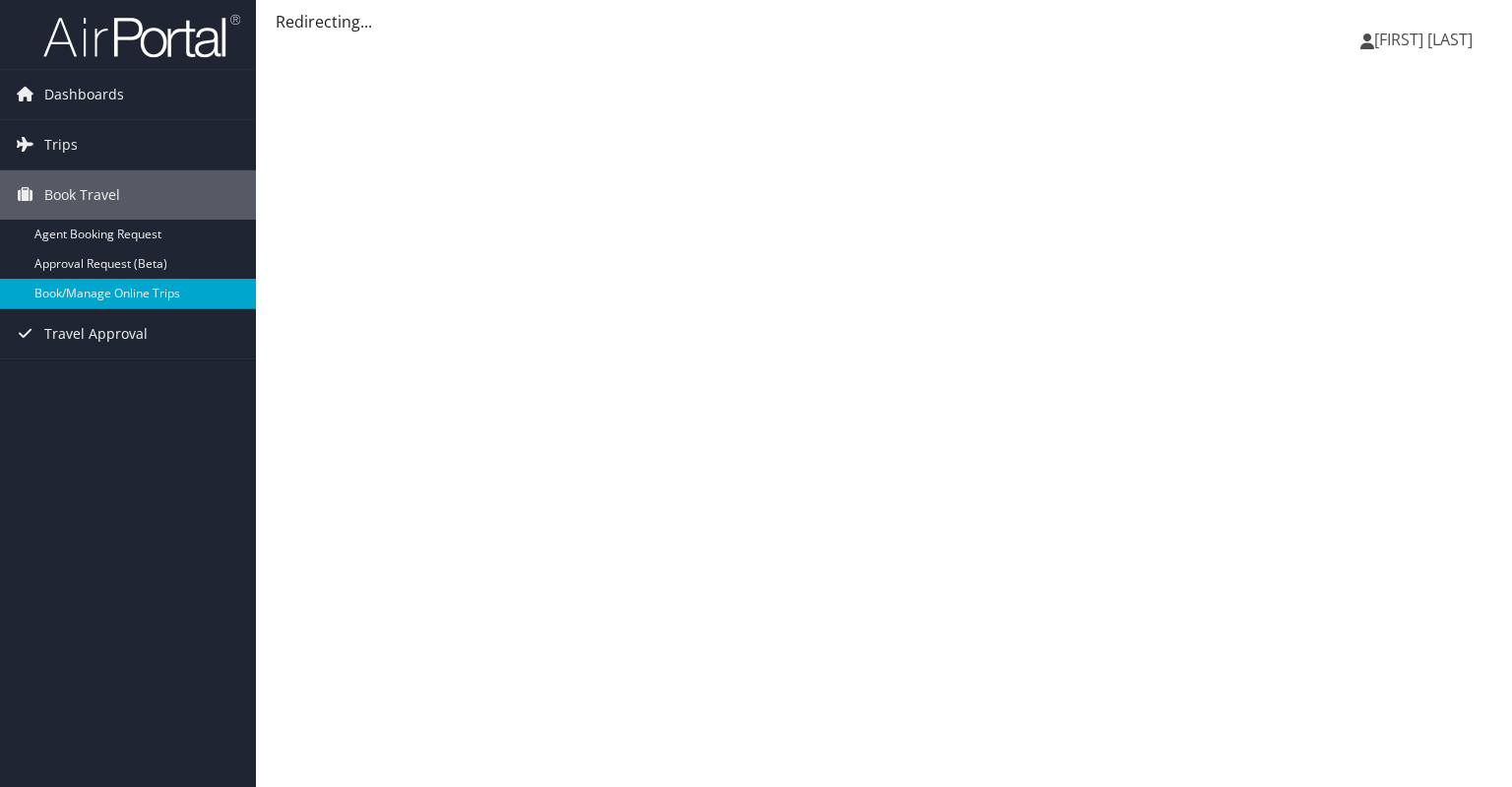 scroll, scrollTop: 0, scrollLeft: 0, axis: both 